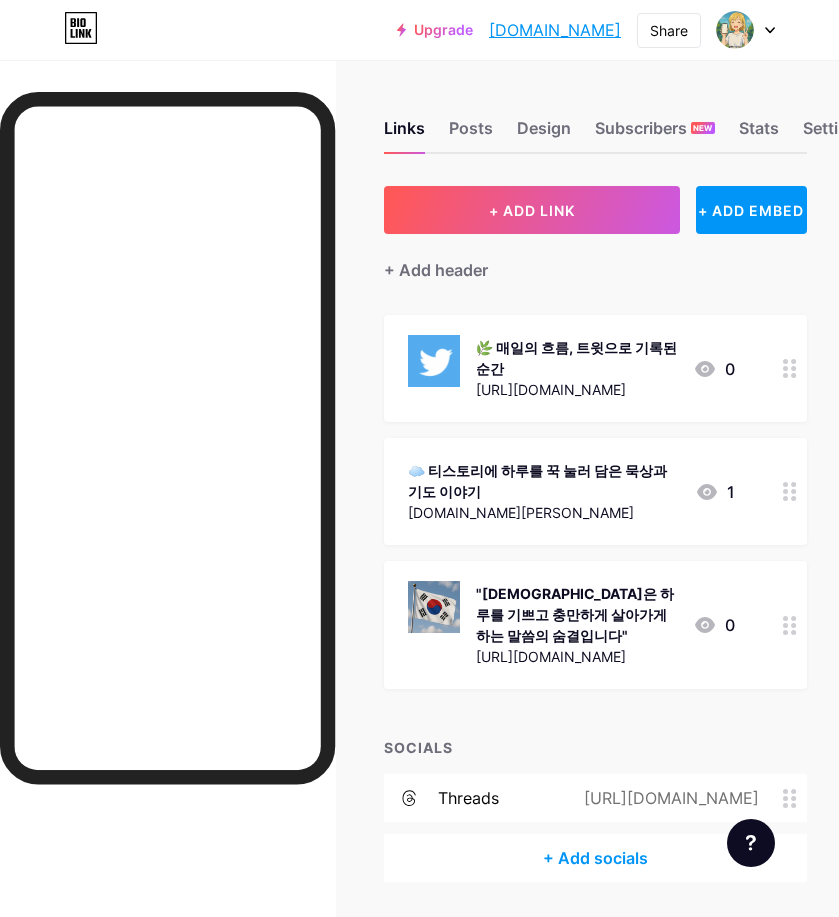 scroll, scrollTop: 0, scrollLeft: 0, axis: both 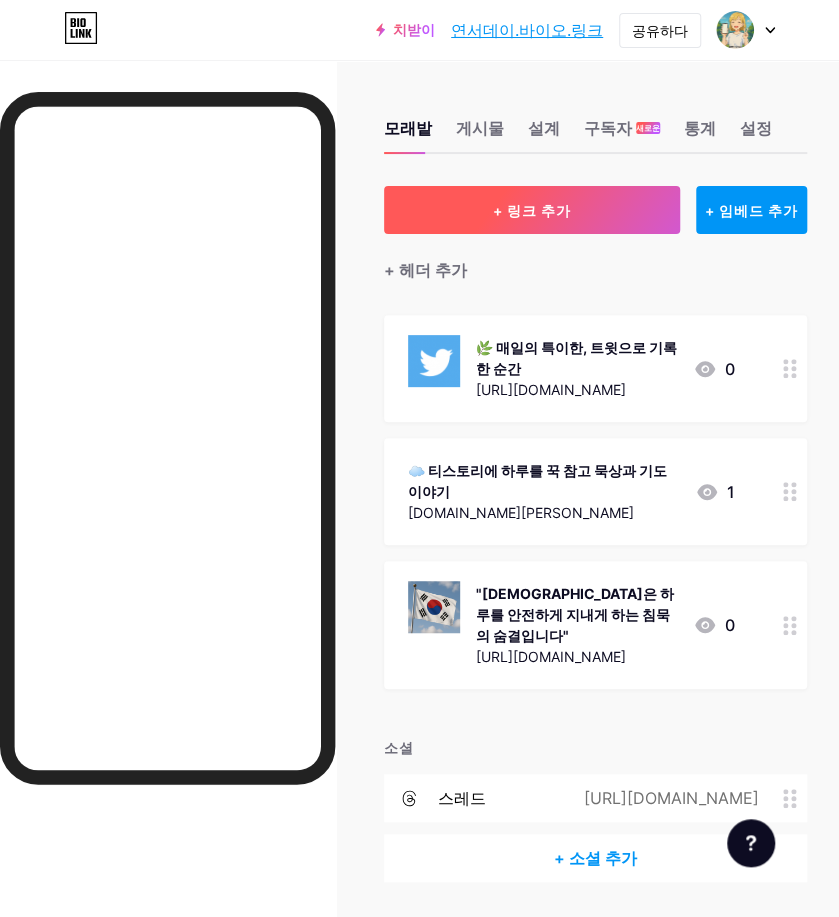 click on "+ 링크 추가" at bounding box center [532, 210] 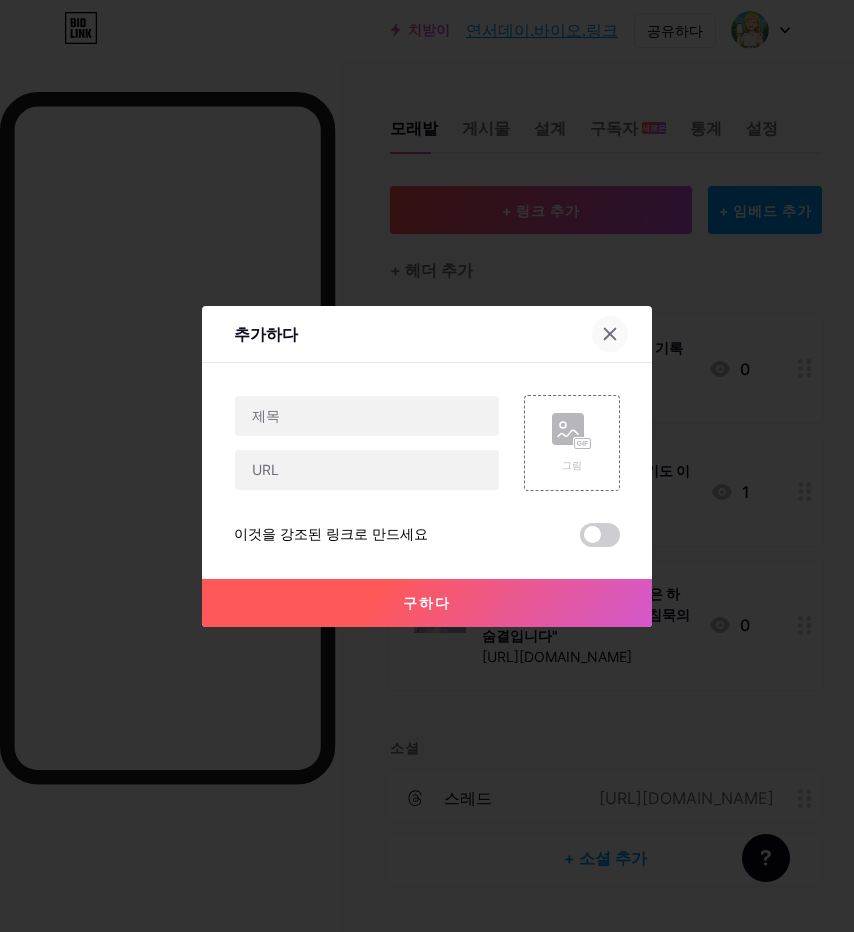 click 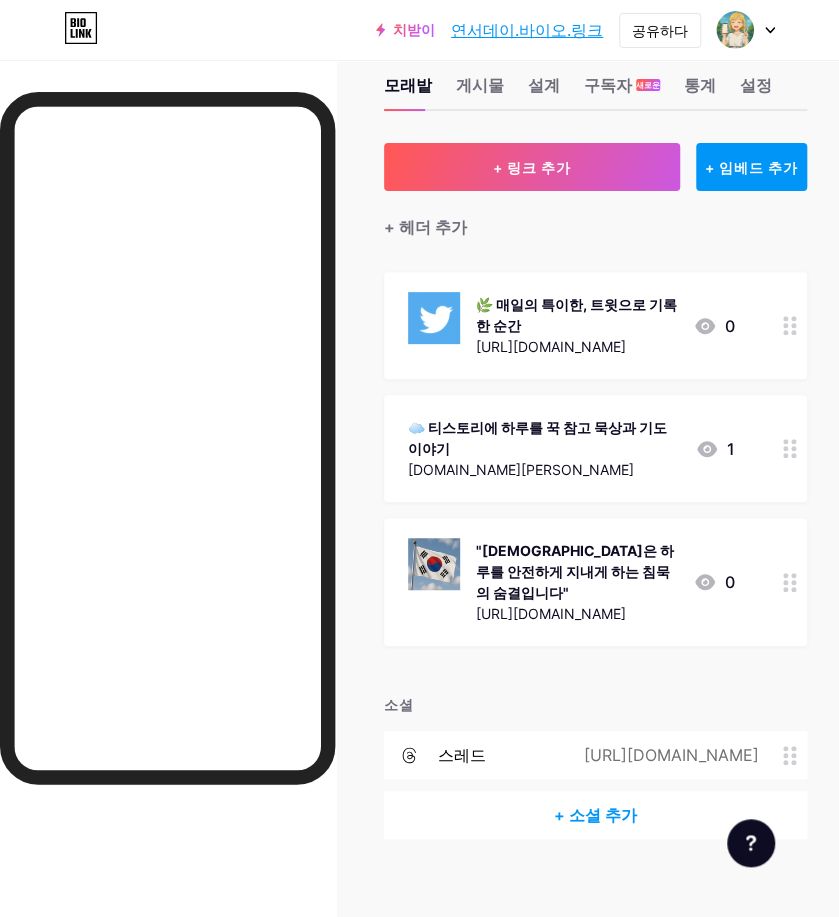 scroll, scrollTop: 67, scrollLeft: 0, axis: vertical 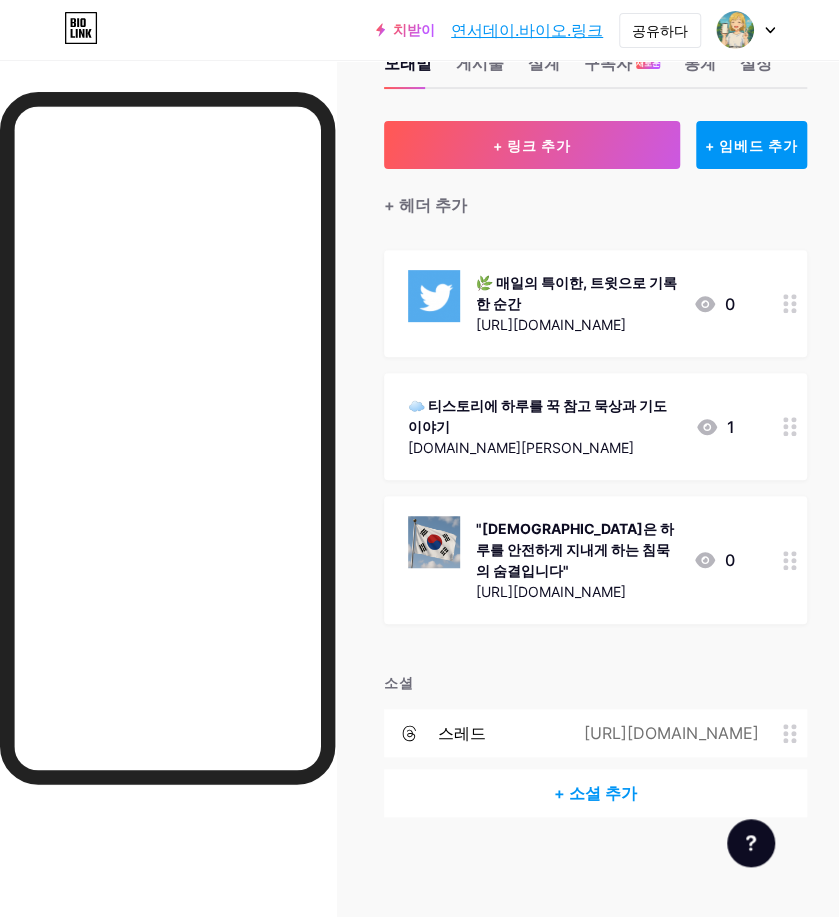 click on "+ 소셜 추가" at bounding box center [595, 793] 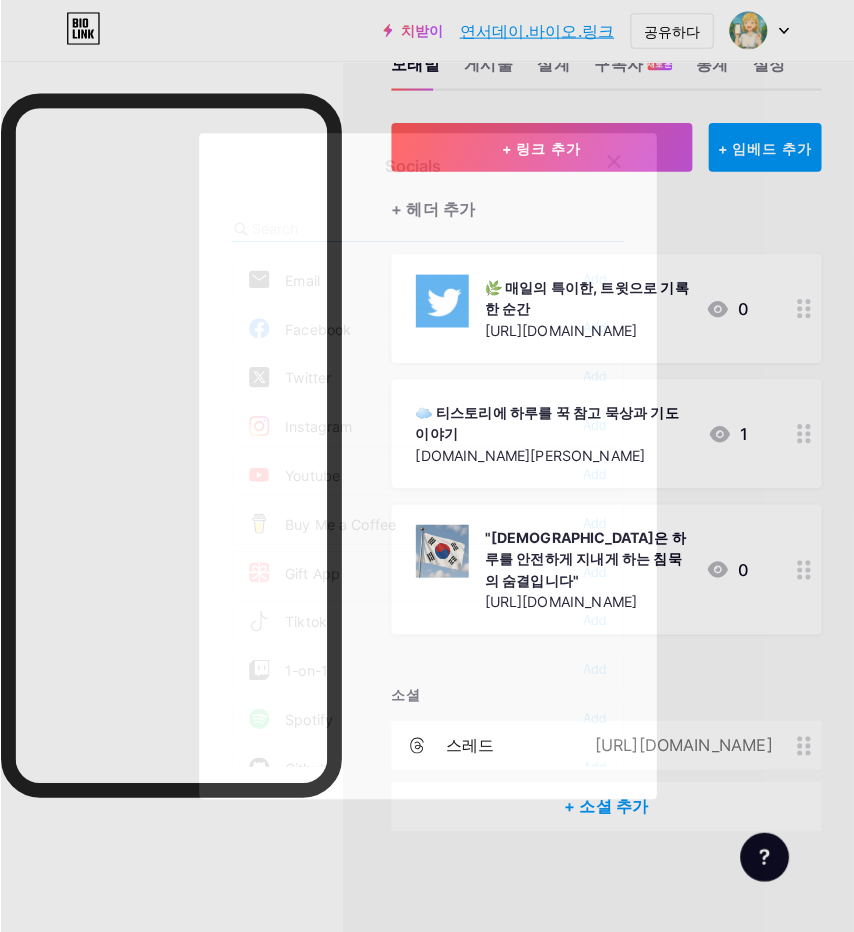 scroll, scrollTop: 52, scrollLeft: 0, axis: vertical 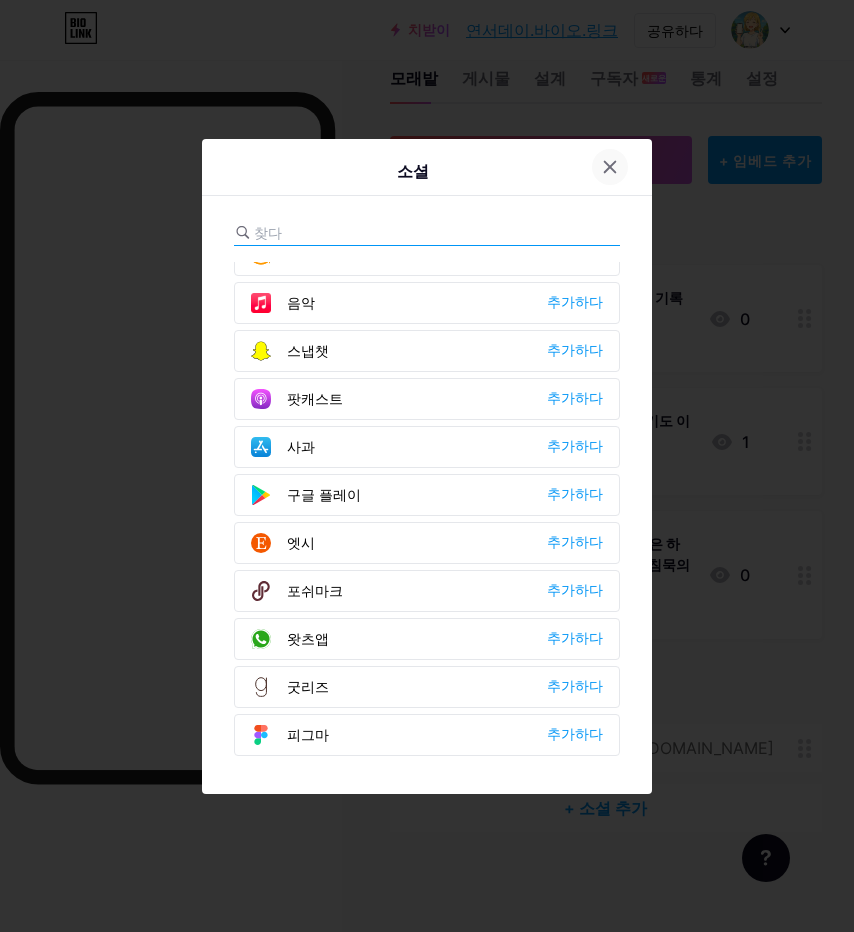 click at bounding box center [610, 167] 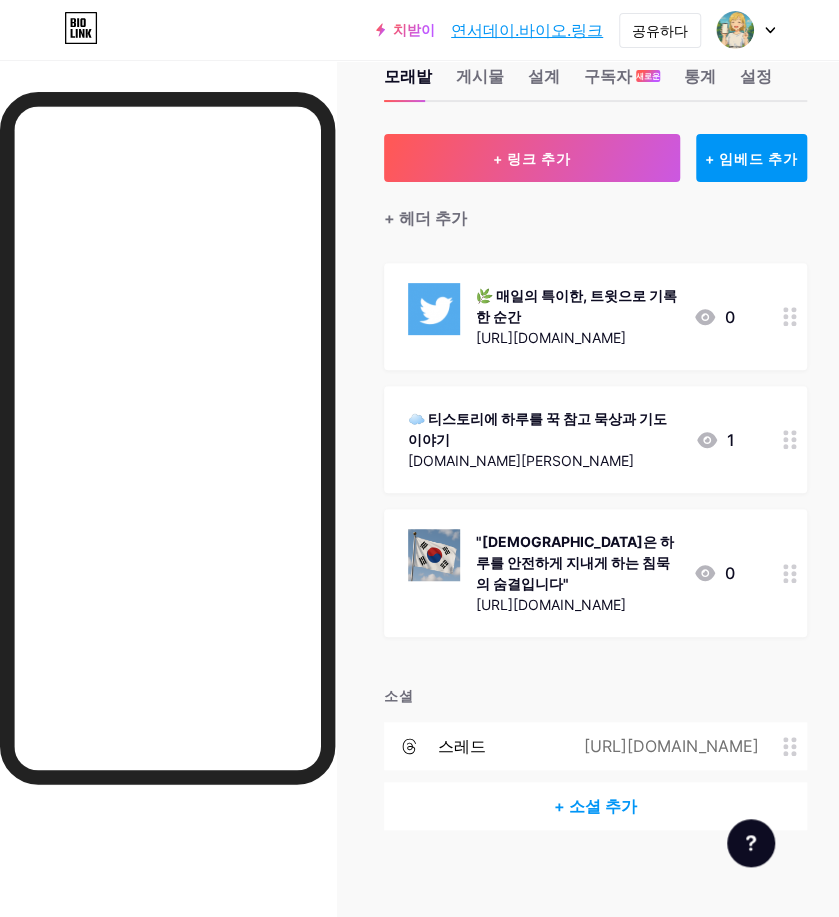 click on "+ 소셜 추가" at bounding box center [595, 806] 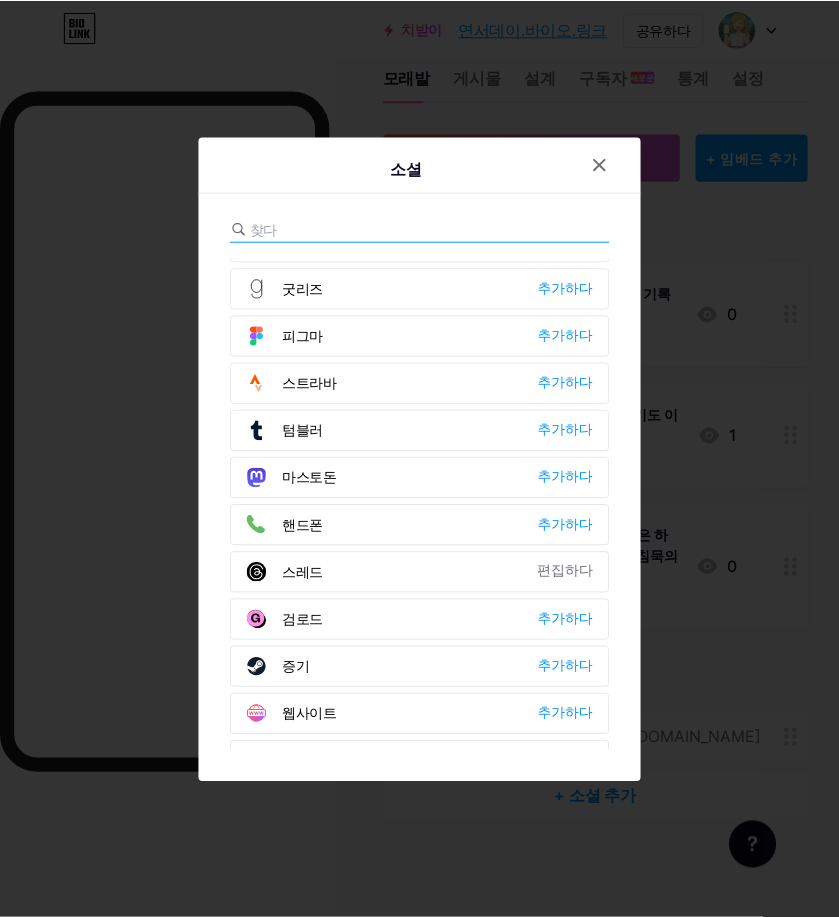 scroll, scrollTop: 1772, scrollLeft: 0, axis: vertical 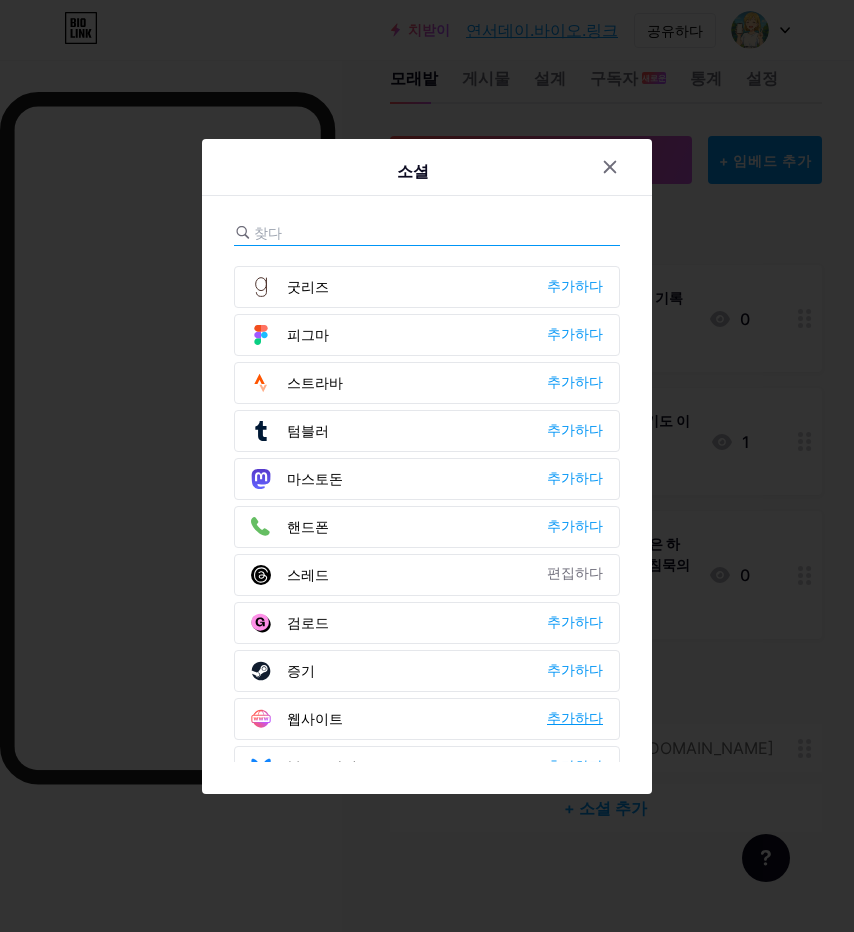 click on "추가하다" at bounding box center [575, 718] 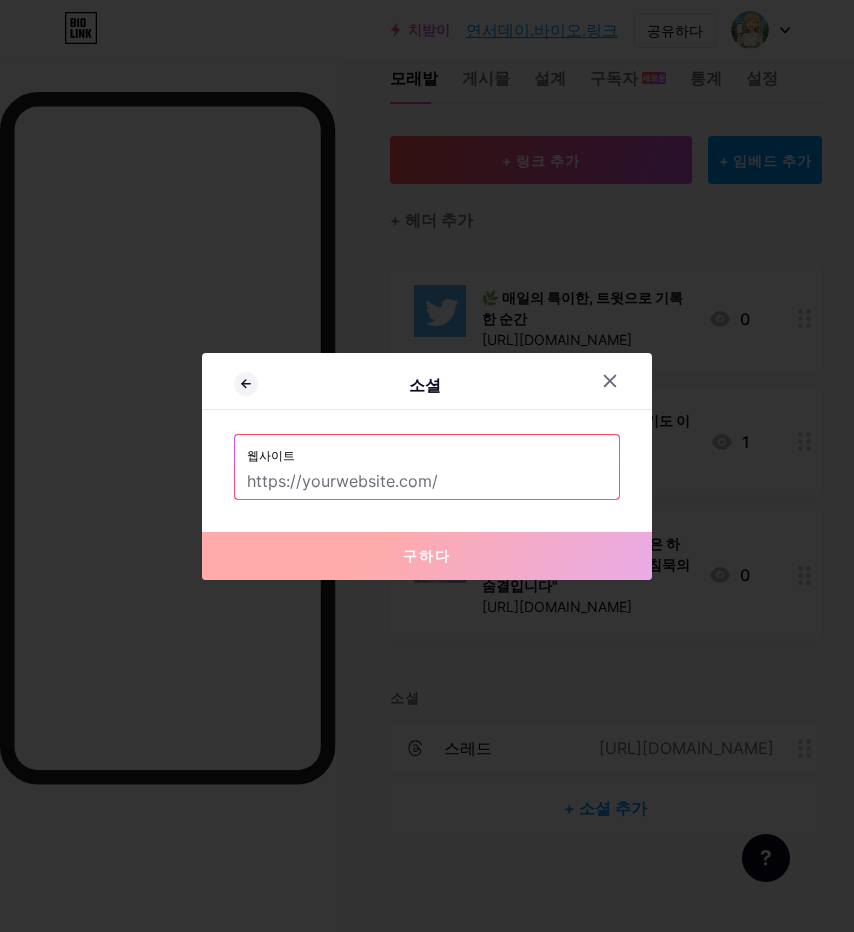 click at bounding box center (427, 482) 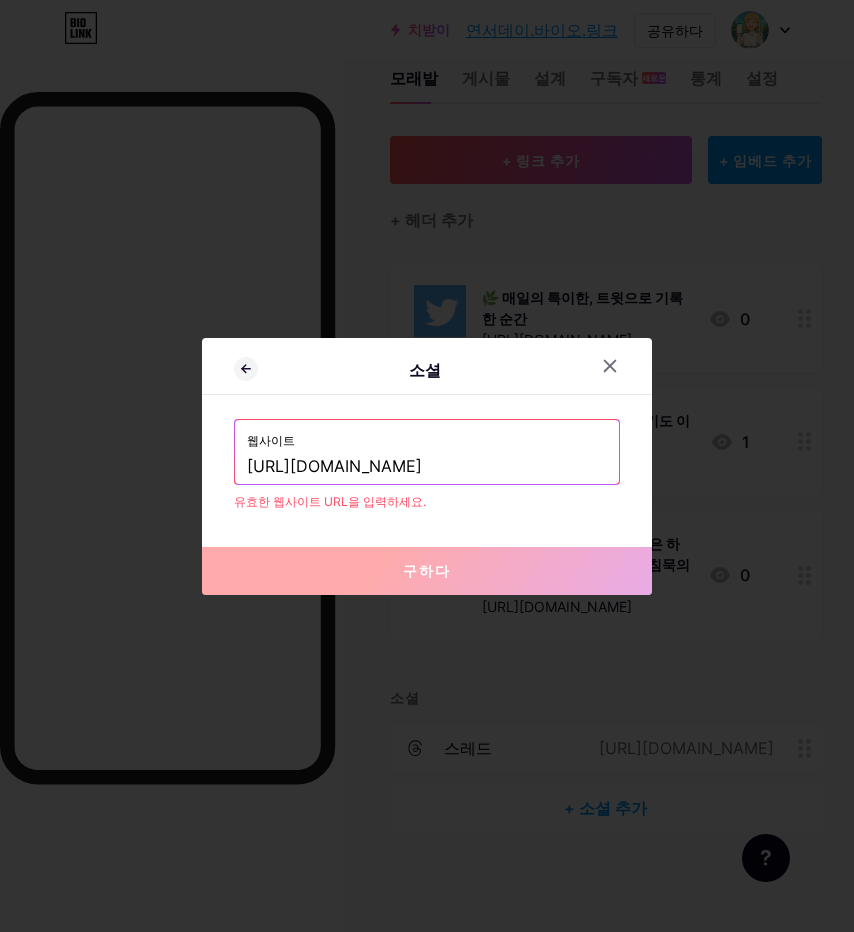 click on "[URL][DOMAIN_NAME]" at bounding box center (427, 467) 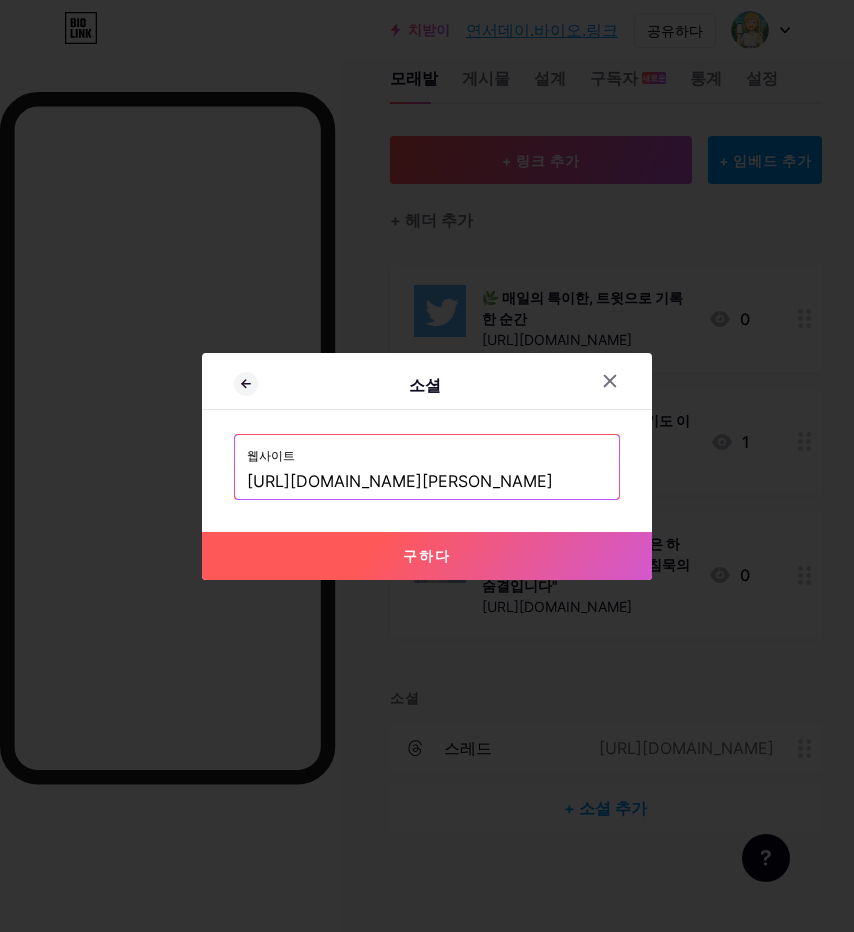 type on "[URL][DOMAIN_NAME][PERSON_NAME]" 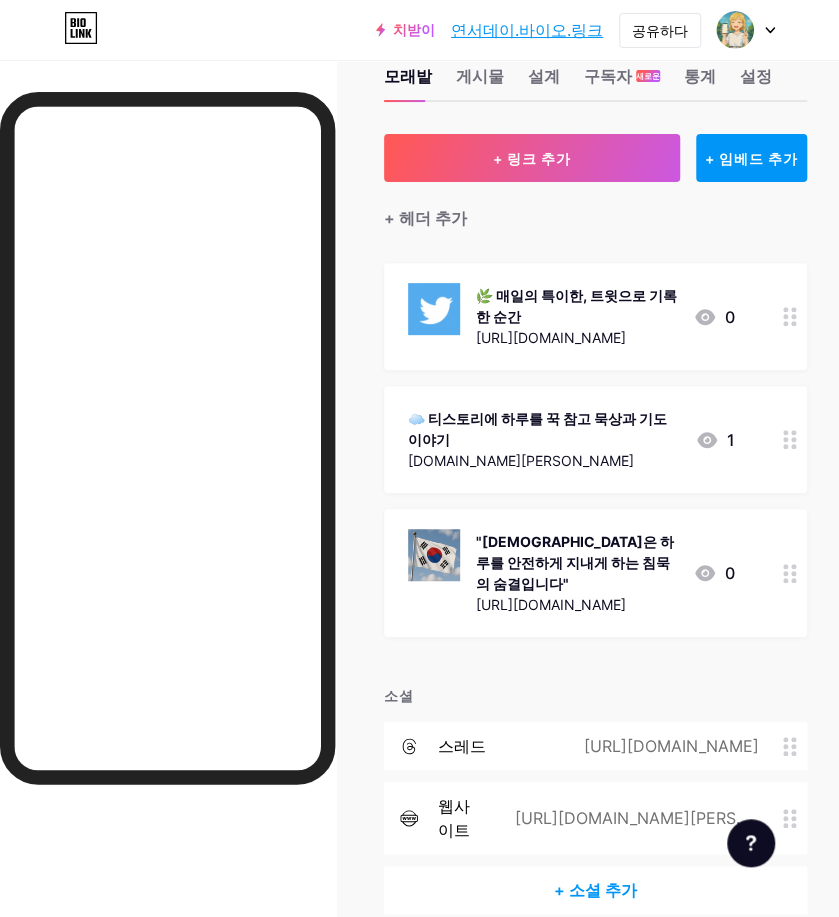 scroll, scrollTop: 151, scrollLeft: 0, axis: vertical 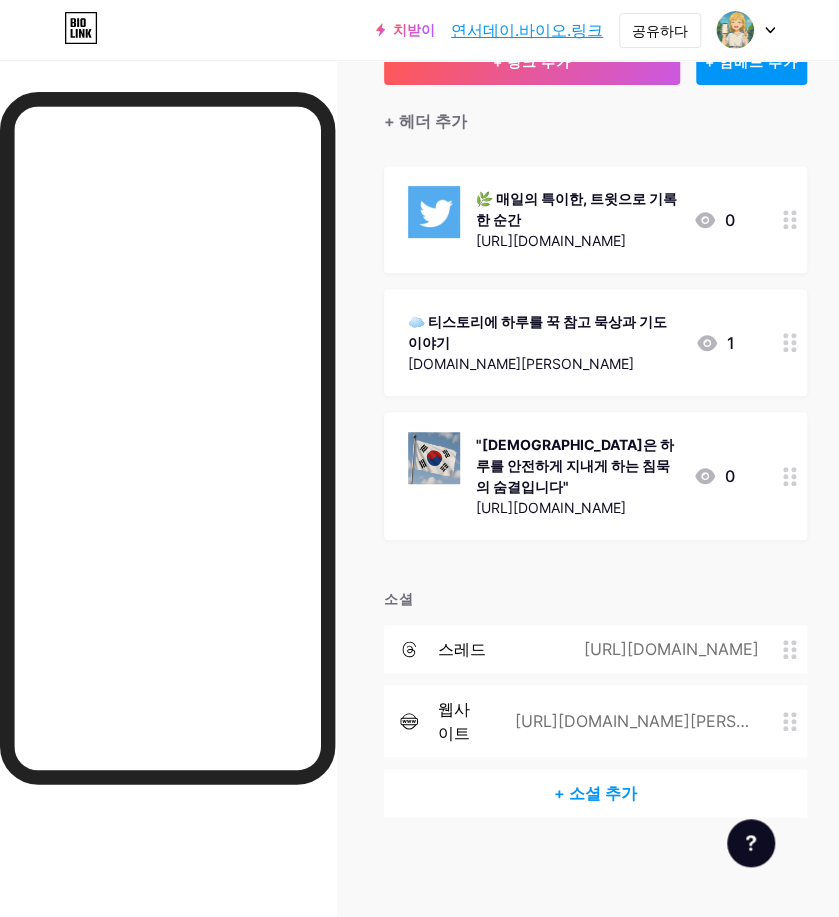click 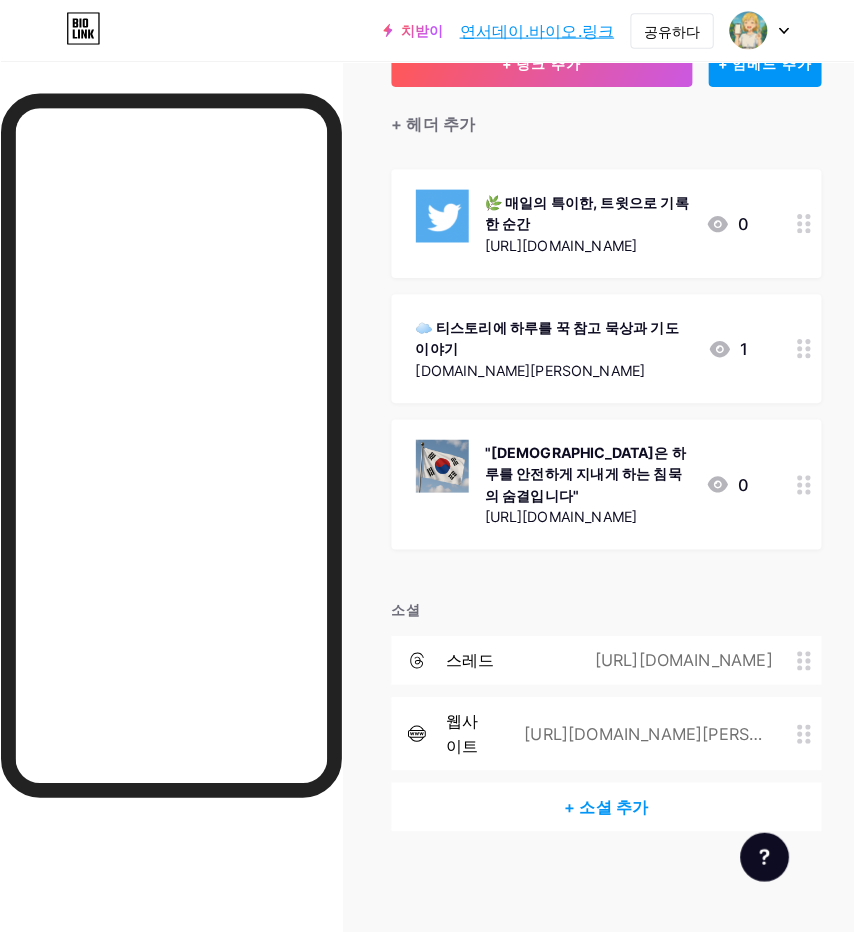 scroll, scrollTop: 136, scrollLeft: 0, axis: vertical 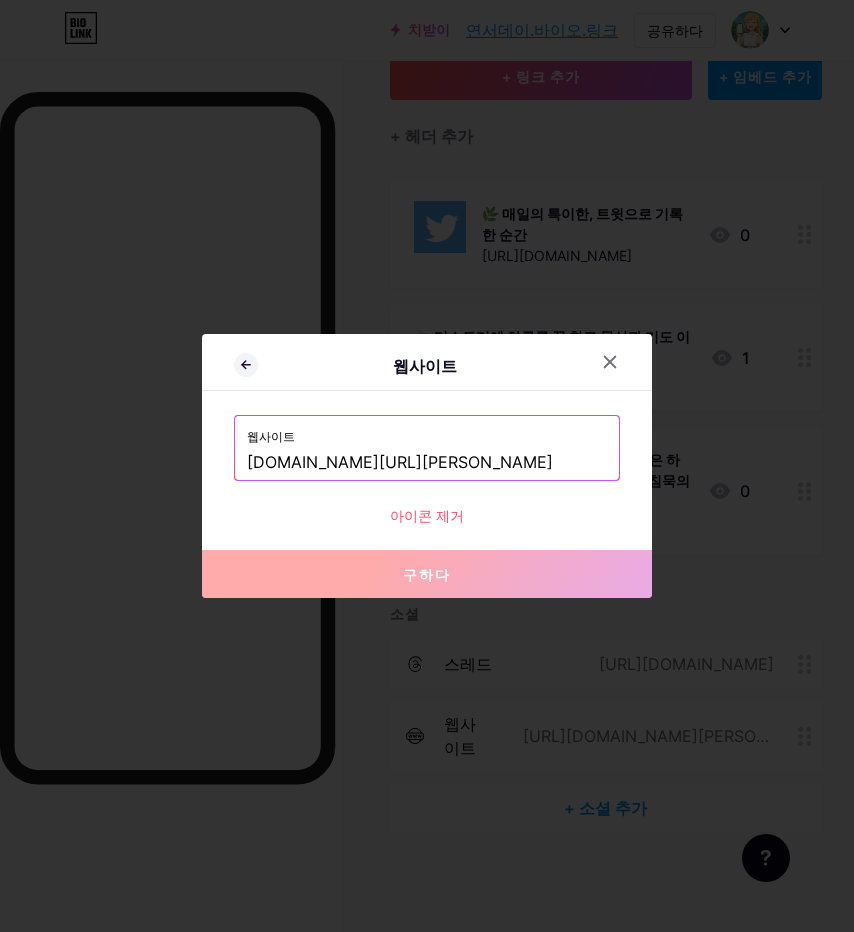 click on "아이콘 제거" at bounding box center (427, 515) 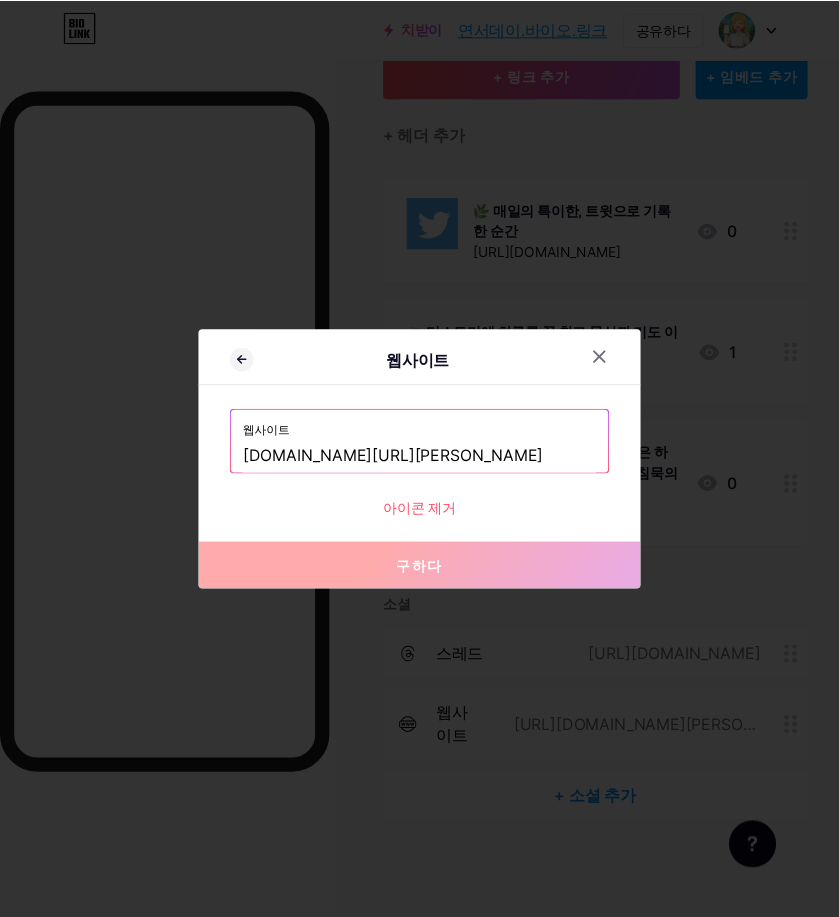 scroll, scrollTop: 151, scrollLeft: 0, axis: vertical 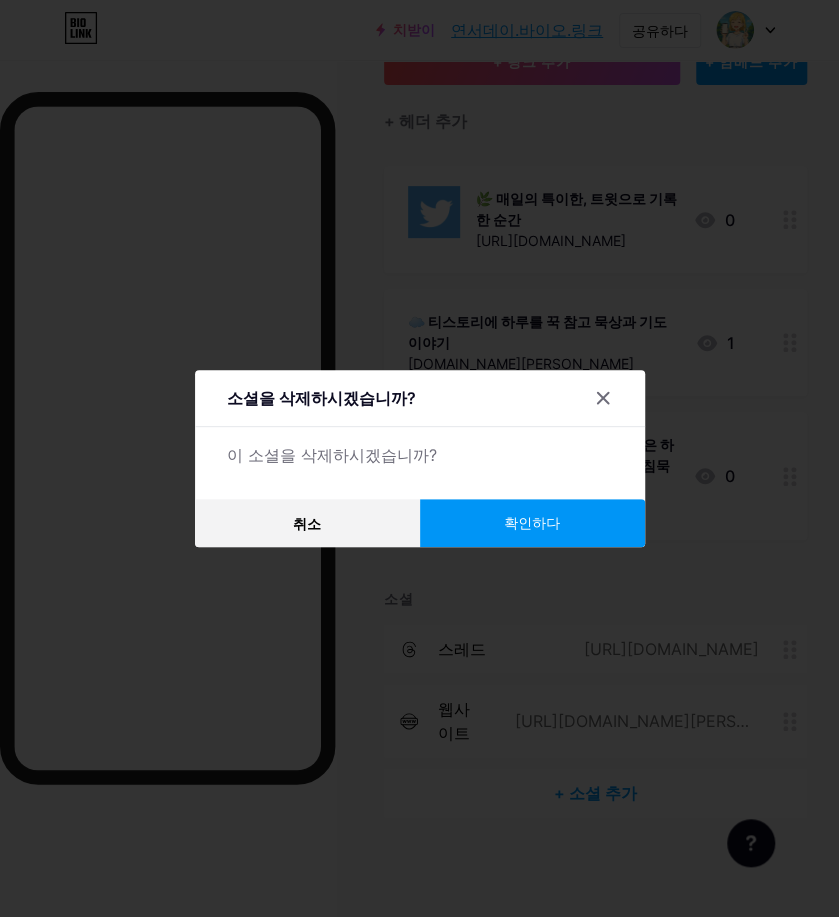 click on "확인하다" at bounding box center (532, 523) 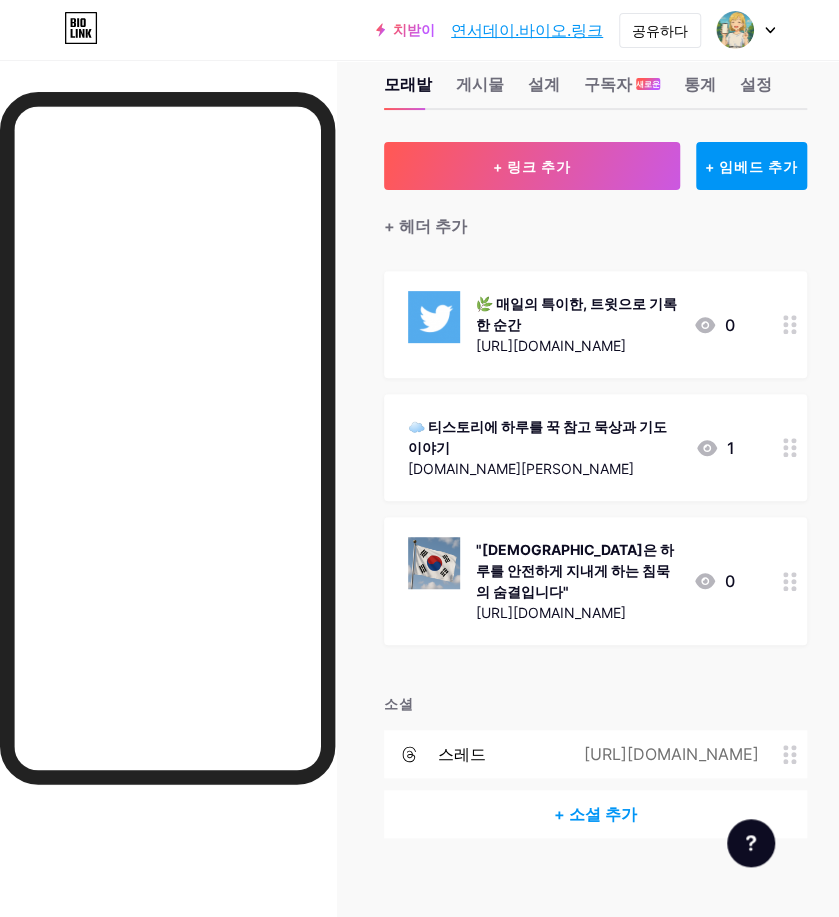 scroll, scrollTop: 0, scrollLeft: 0, axis: both 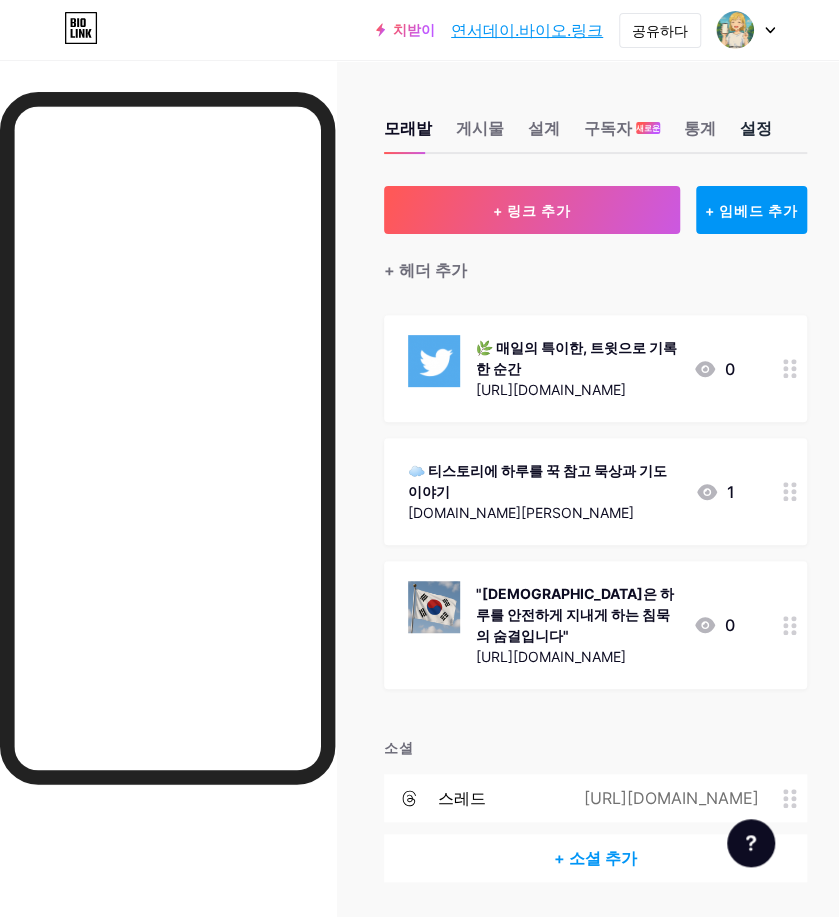 click on "설정" at bounding box center (756, 128) 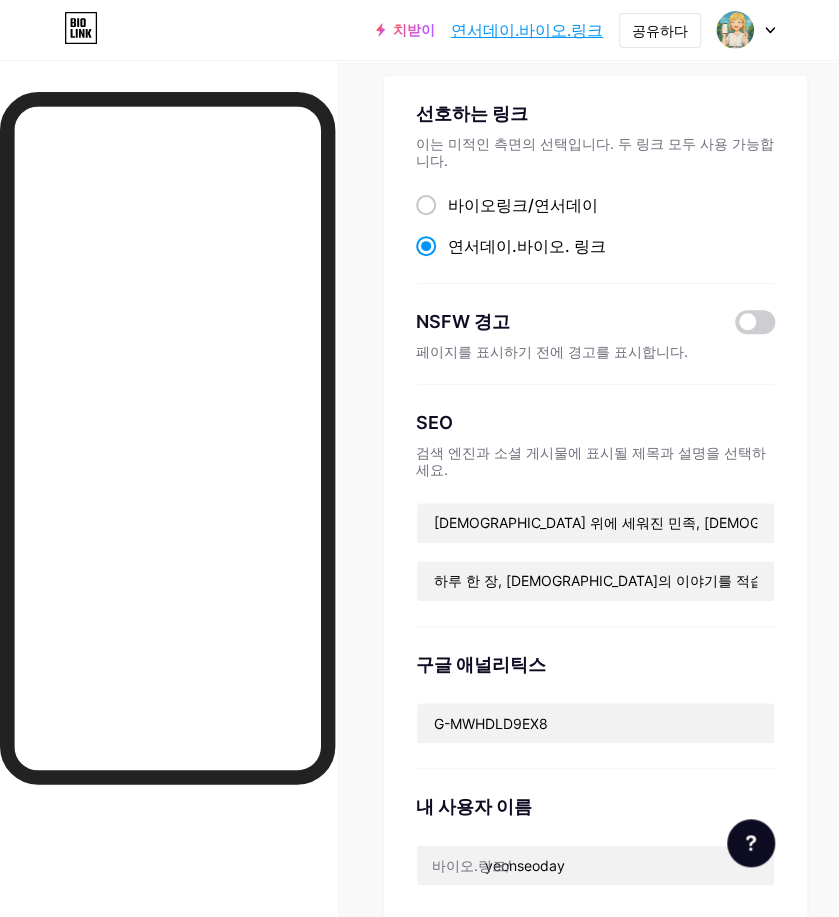 scroll, scrollTop: 0, scrollLeft: 0, axis: both 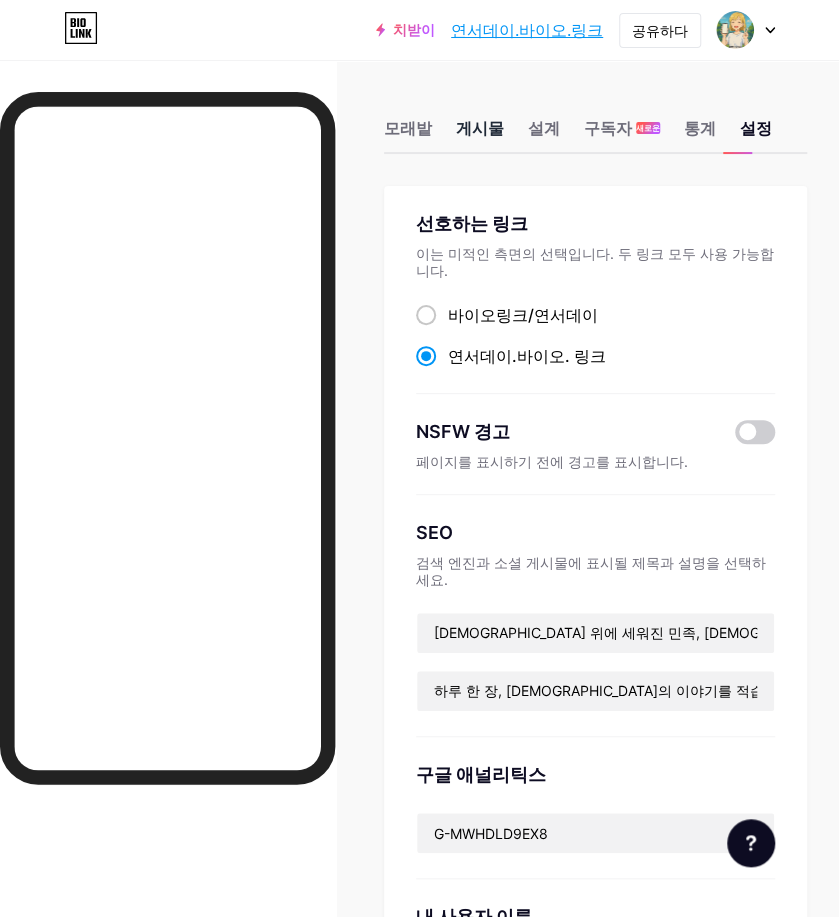 click on "게시물" at bounding box center (480, 128) 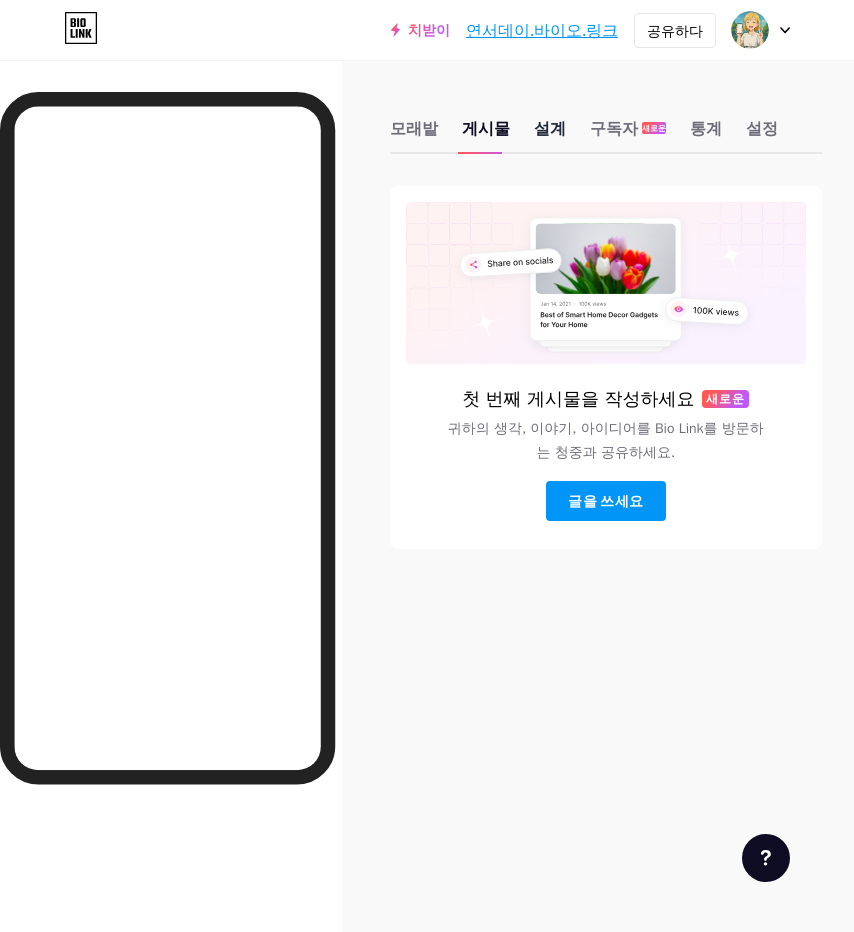 click on "설계" at bounding box center [550, 128] 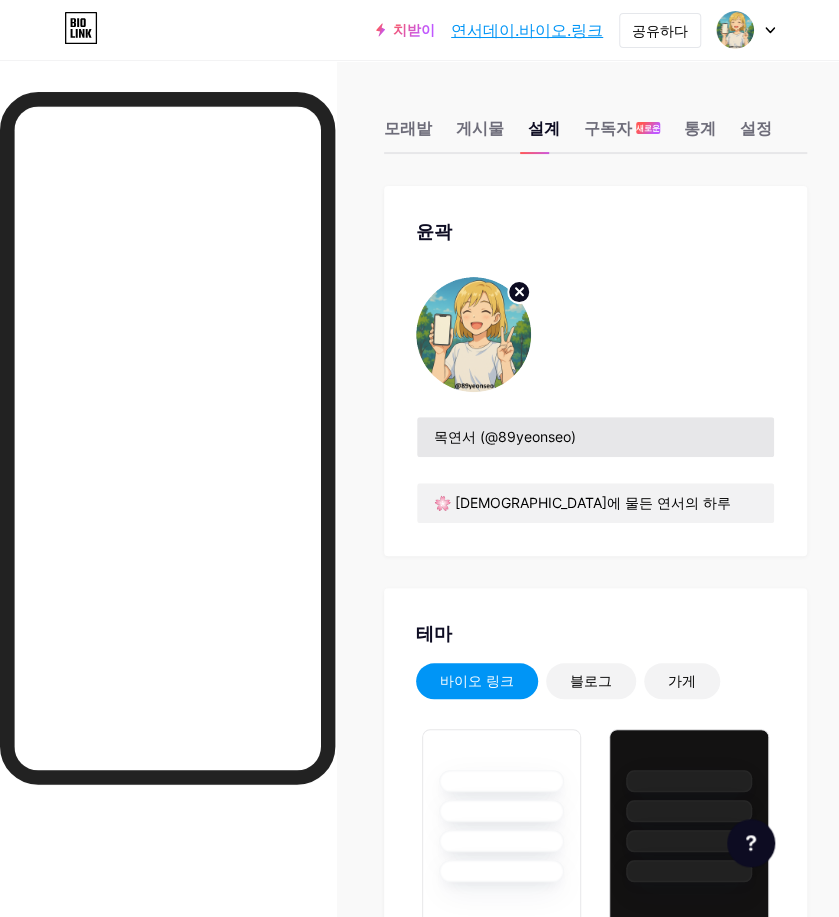type on "#1676f3" 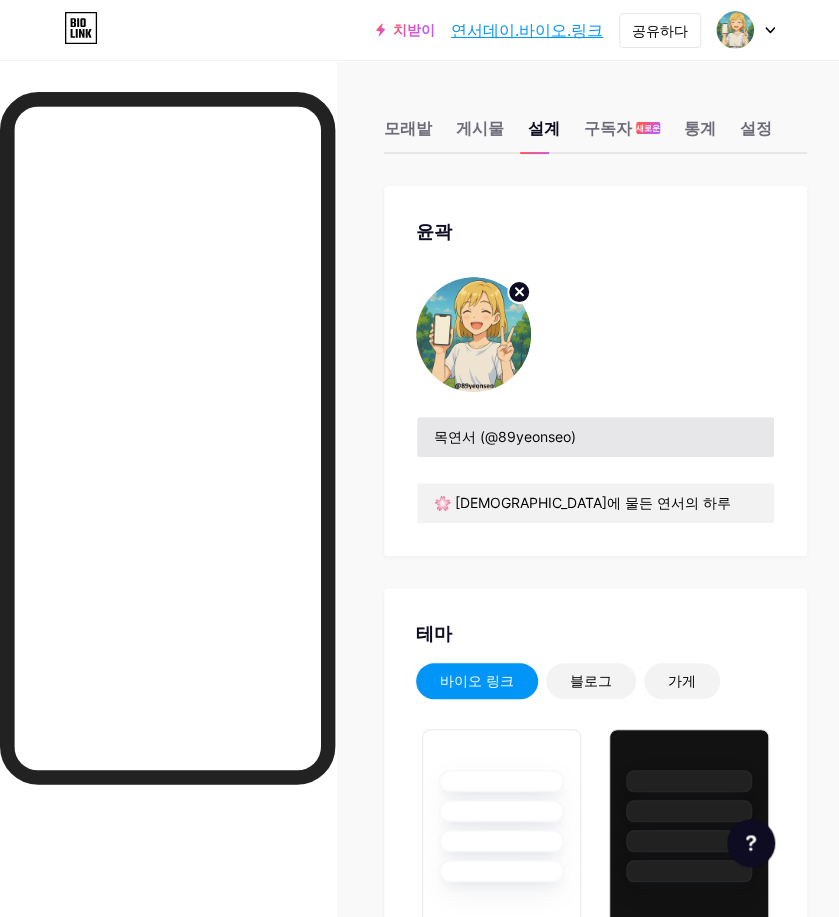 type on "#f4e9ab" 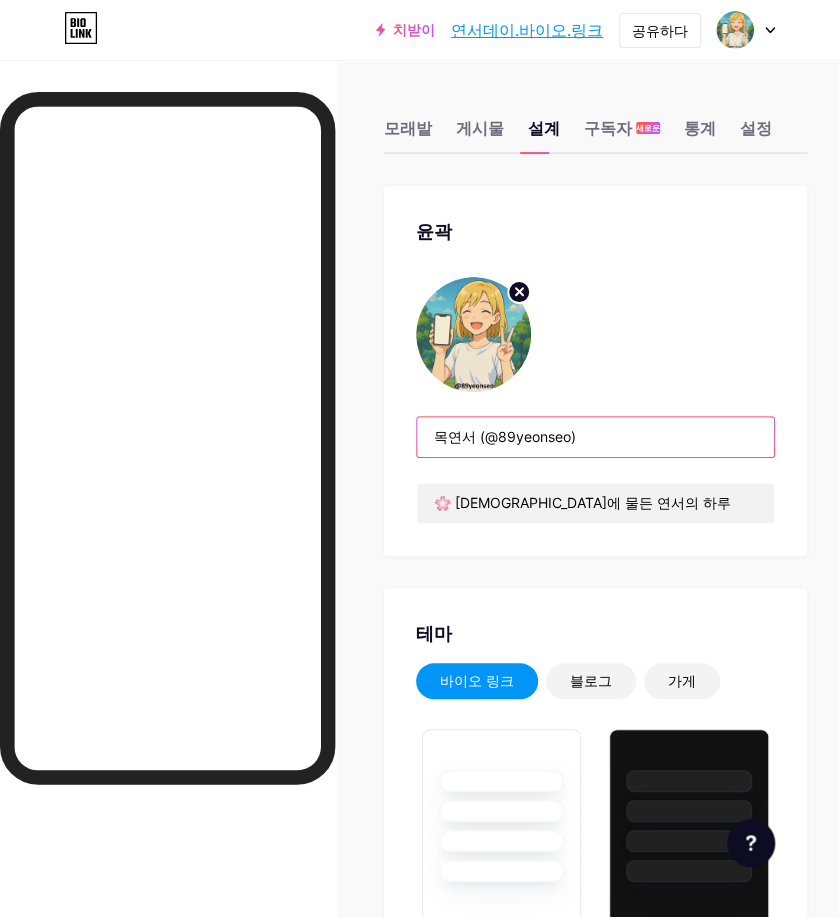 click on "목연서 (@89yeonseo)" at bounding box center (595, 437) 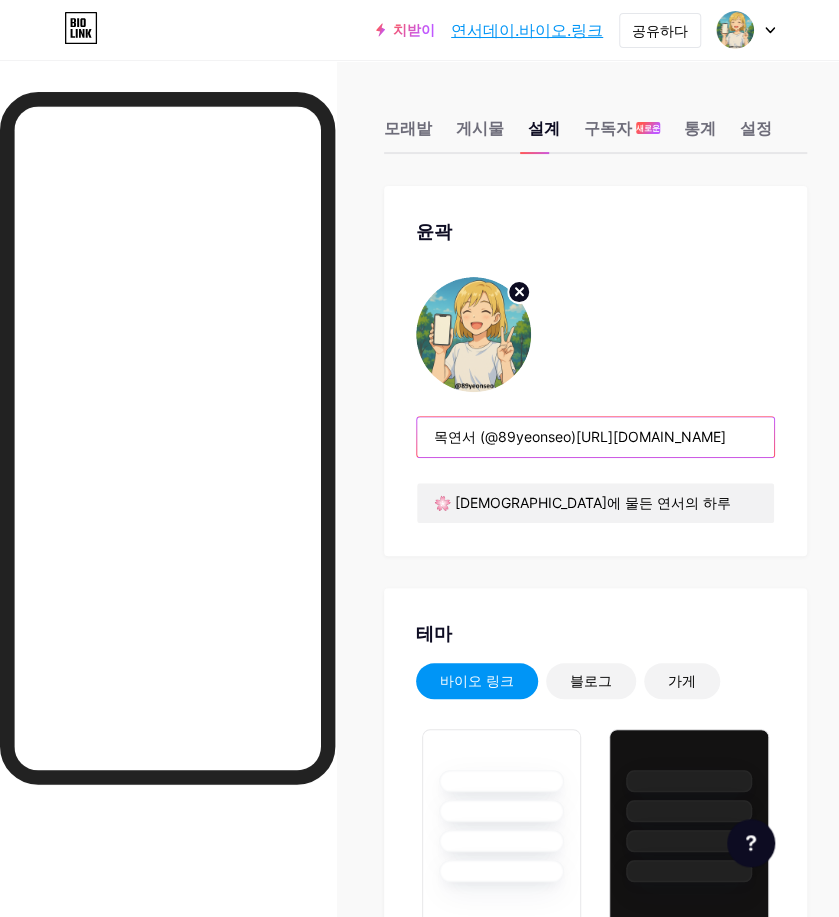 scroll, scrollTop: 0, scrollLeft: 47, axis: horizontal 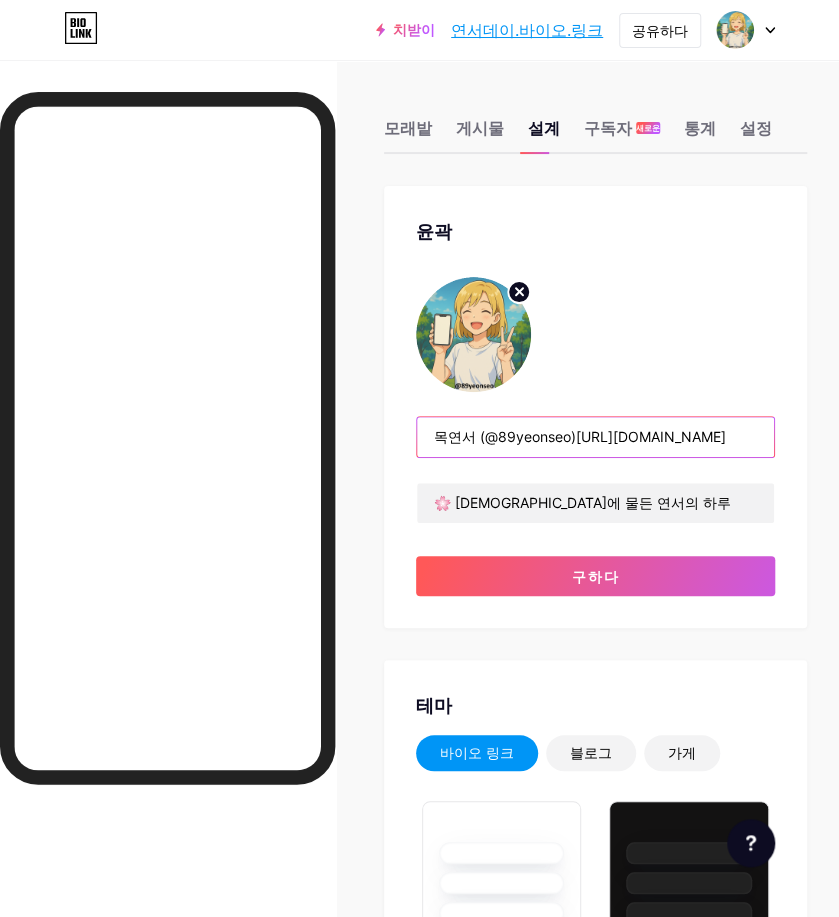 click on "목연서 (@89yeonseo)[URL][DOMAIN_NAME]" at bounding box center (595, 437) 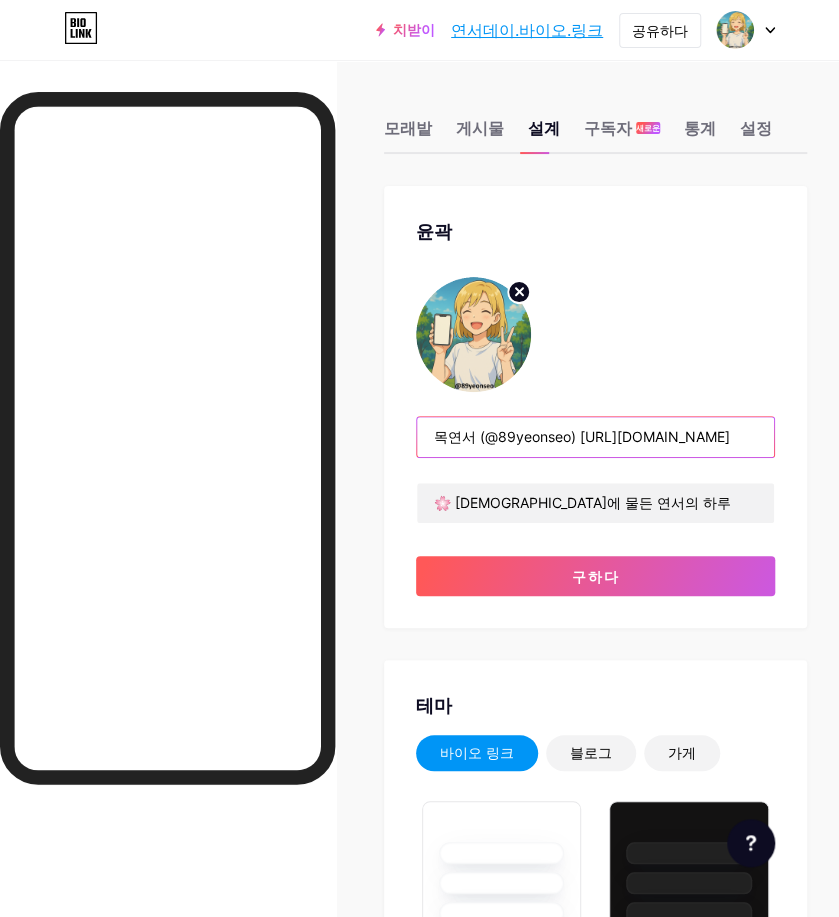 type on "목연서 (@89yeonseo) [URL][DOMAIN_NAME]" 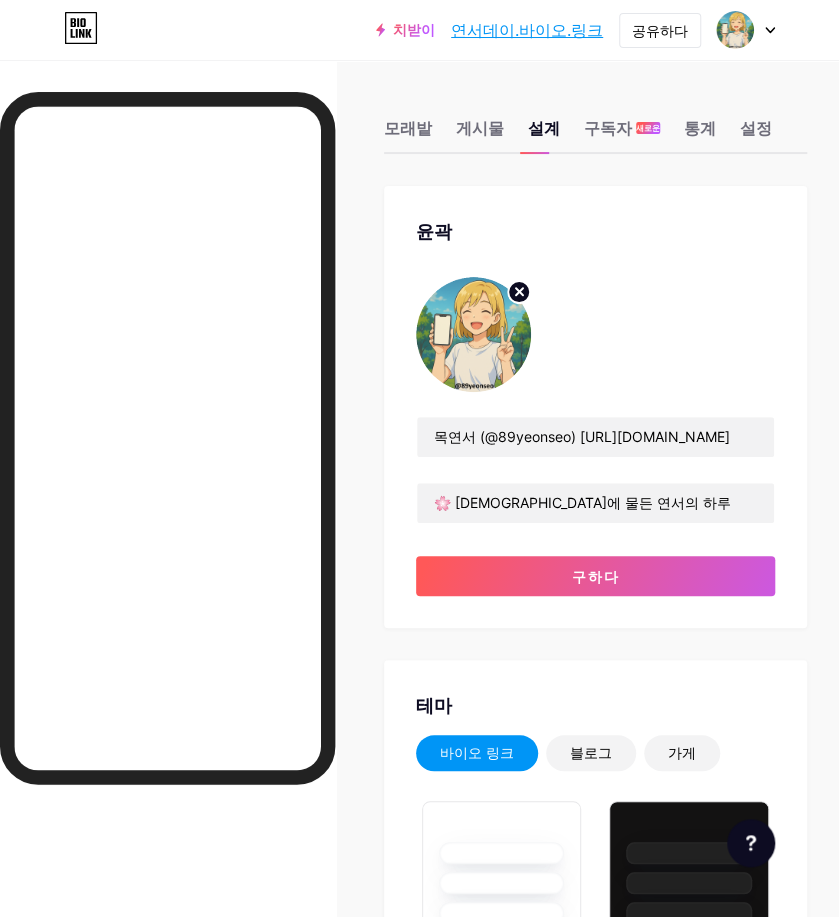 click on "윤곽   목연서 (@89yeonseo) [URL][DOMAIN_NAME]     🌸 복음에 물든 연서의 하루                   구하다" at bounding box center (595, 407) 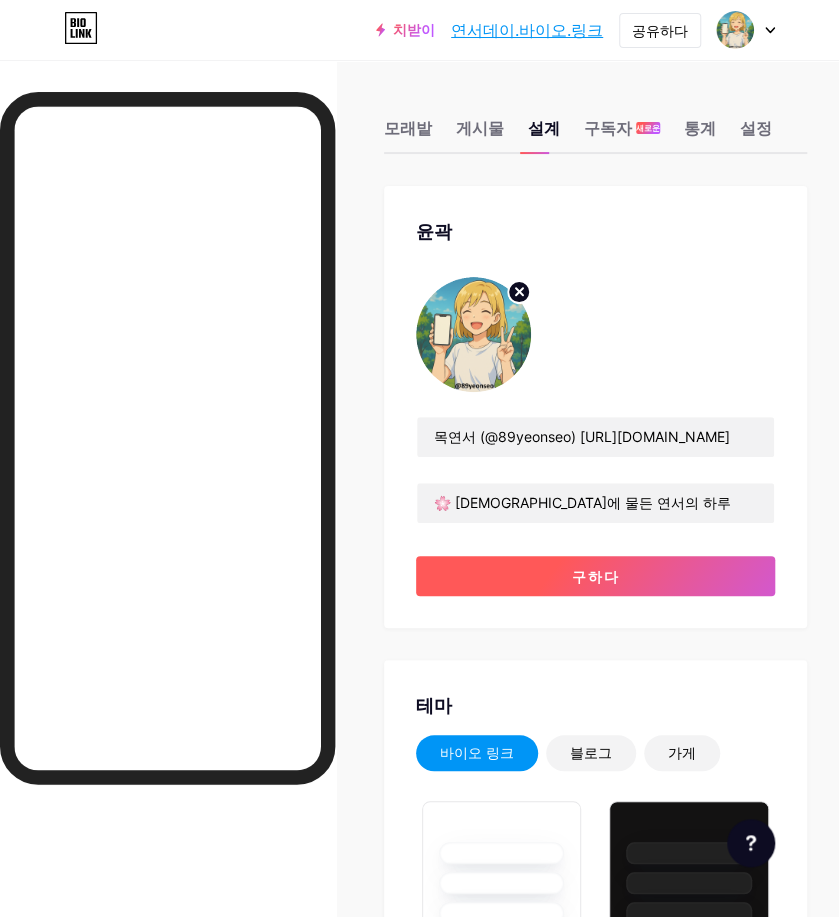 click on "구하다" at bounding box center [595, 576] 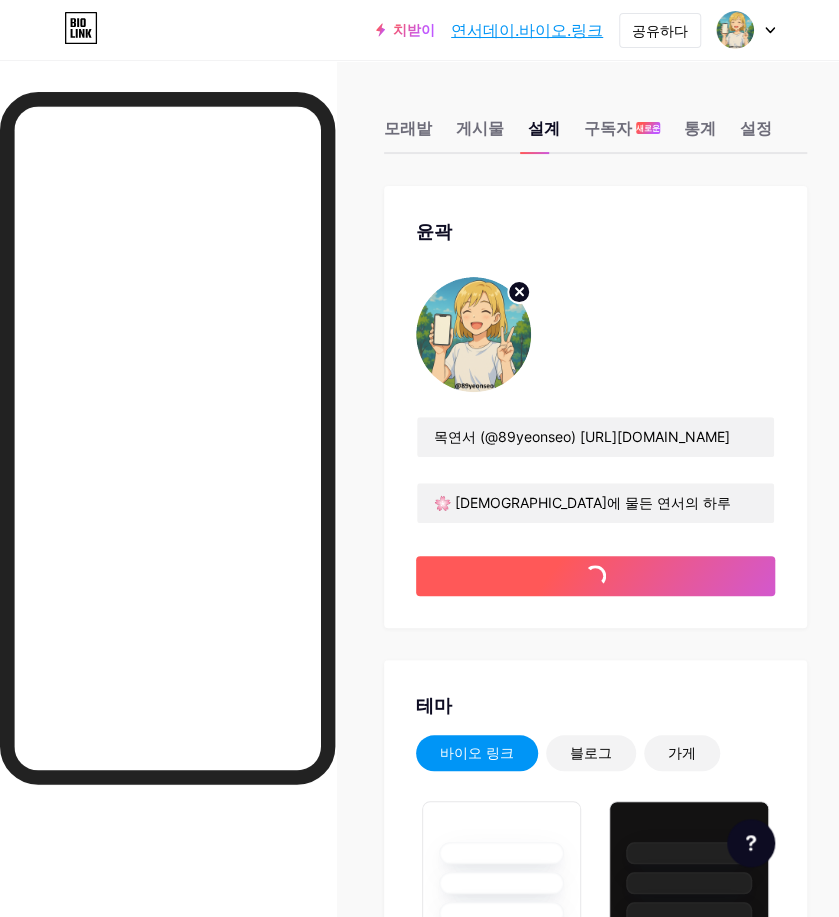 type on "#1676f3" 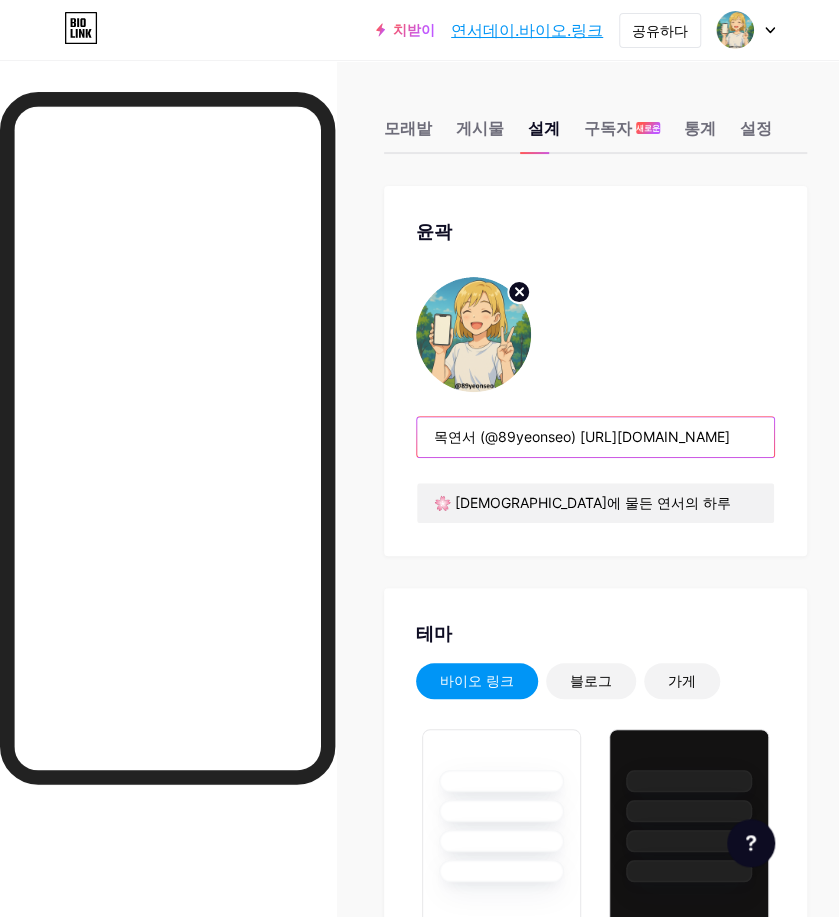 click on "목연서 (@89yeonseo) [URL][DOMAIN_NAME]" at bounding box center [595, 437] 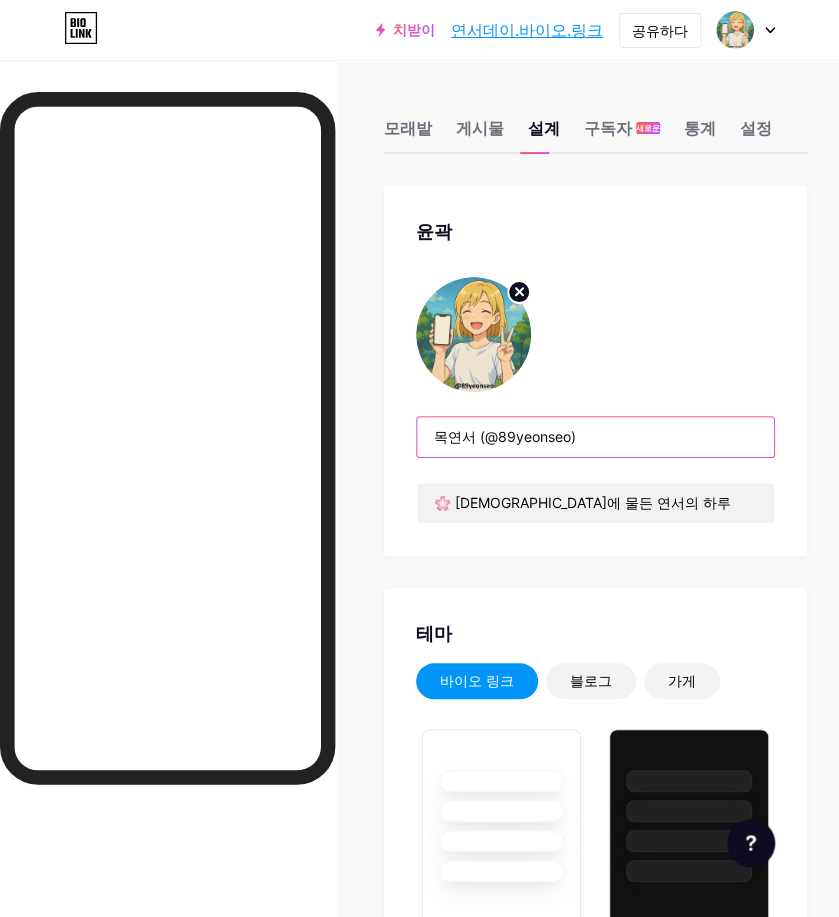 scroll, scrollTop: 0, scrollLeft: 0, axis: both 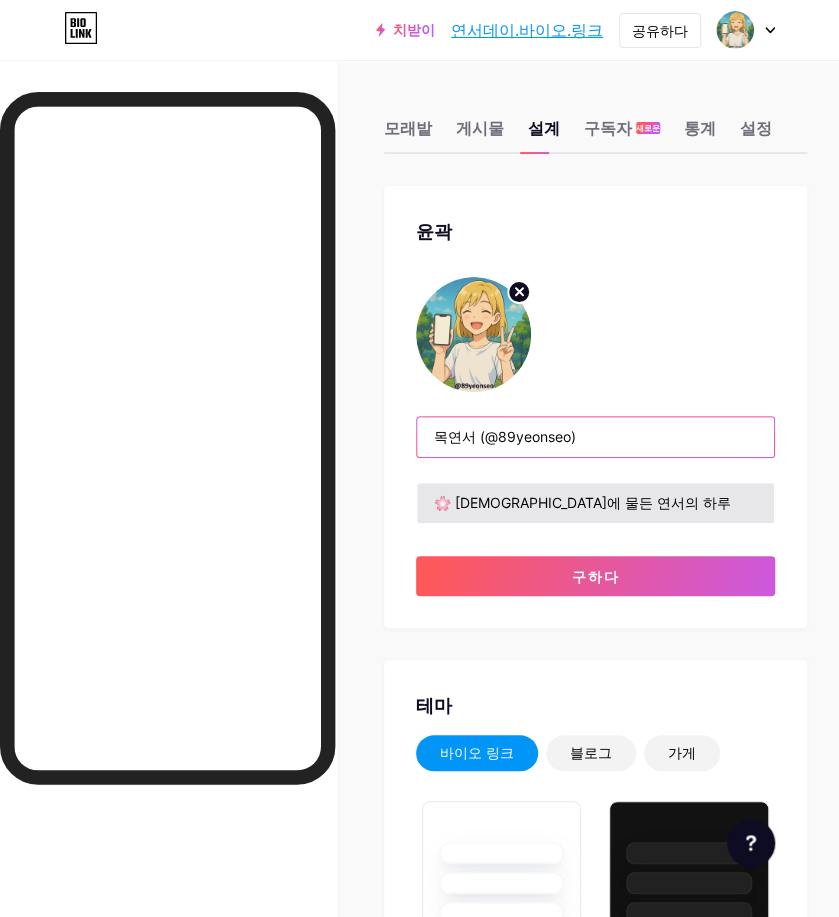 type on "목연서 (@89yeonseo)" 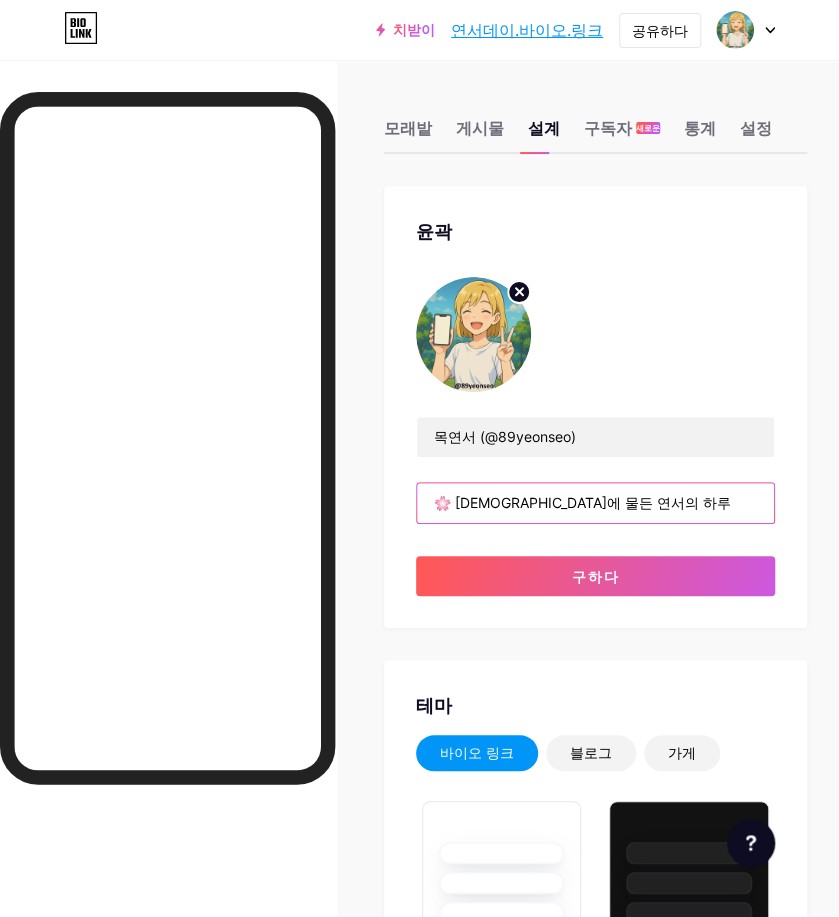 click on "🌸 [DEMOGRAPHIC_DATA]에 물든 연서의 하루" at bounding box center (595, 503) 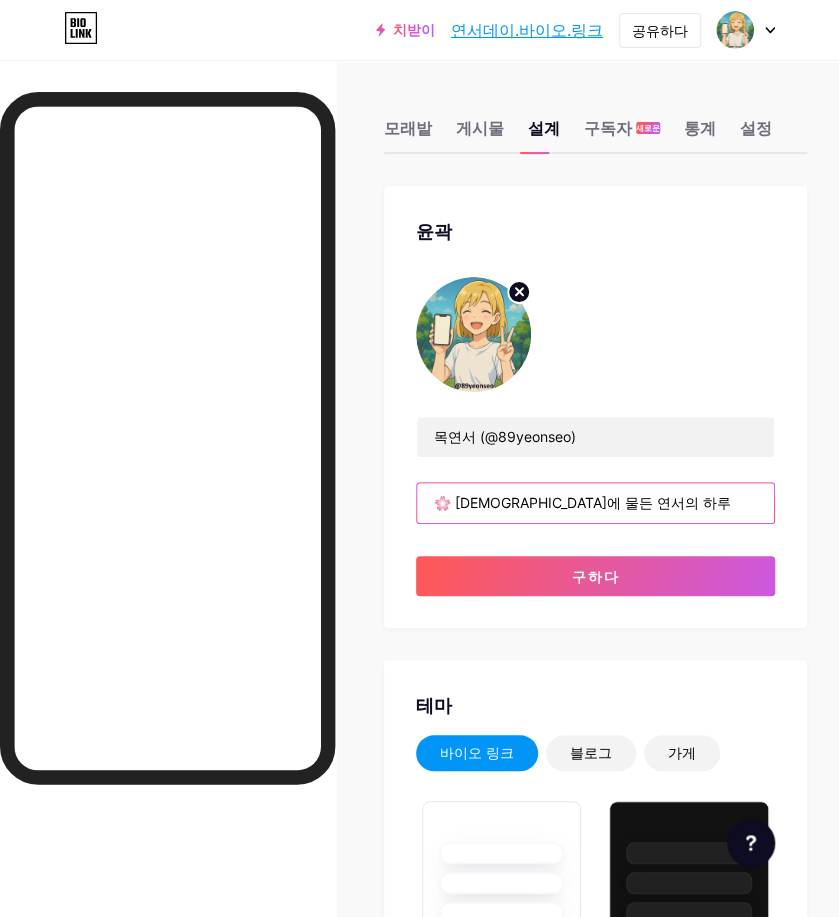 paste on "[URL][DOMAIN_NAME]" 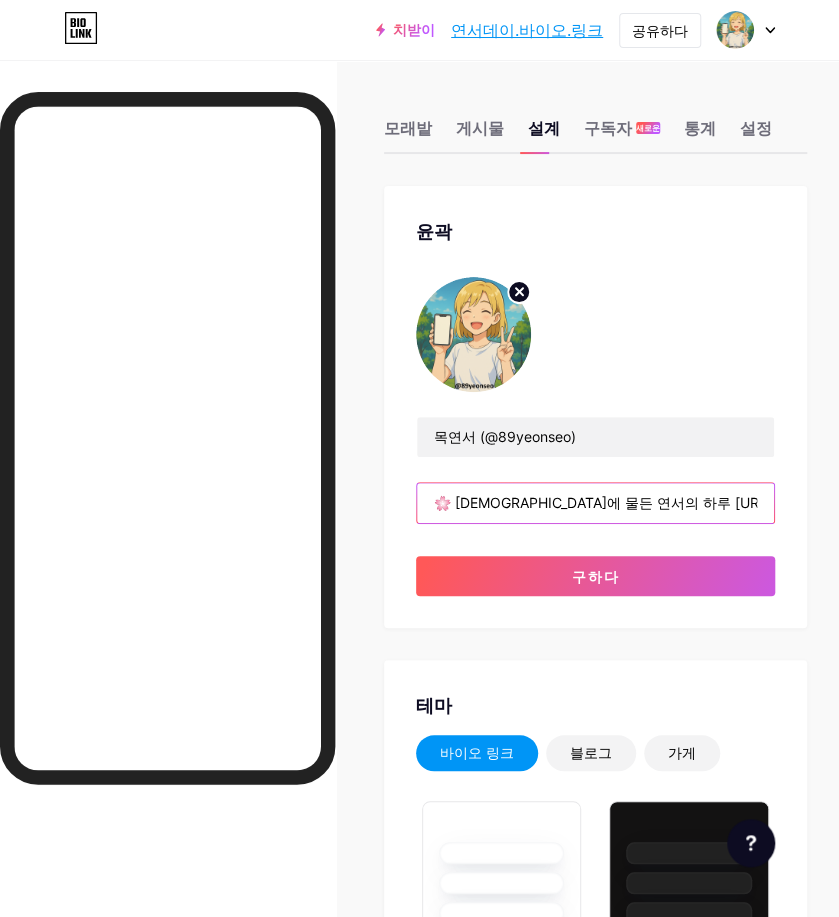 scroll, scrollTop: 0, scrollLeft: 75, axis: horizontal 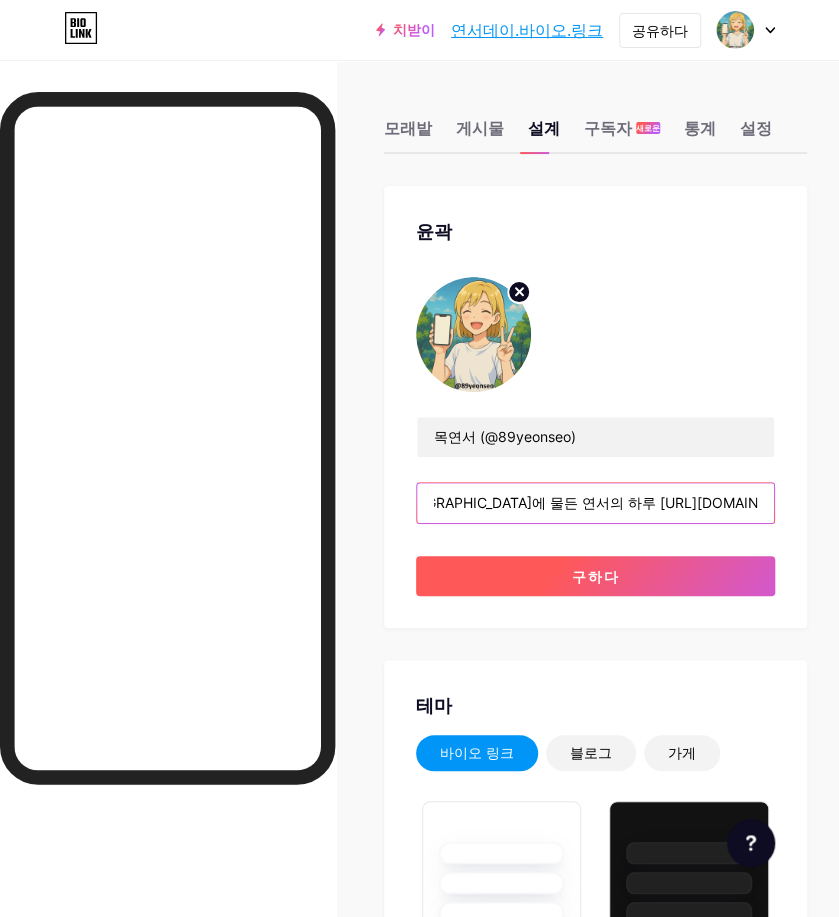 type on "🌸 [DEMOGRAPHIC_DATA]에 물든 연서의 하루 [URL][DOMAIN_NAME]" 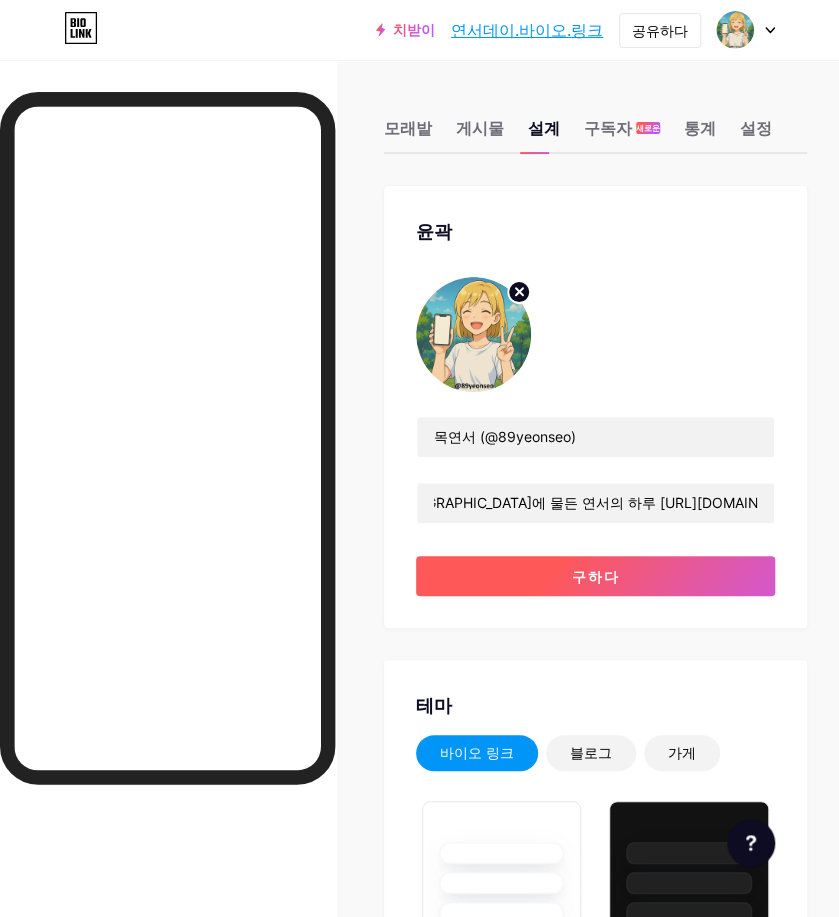 click on "구하다" at bounding box center [595, 576] 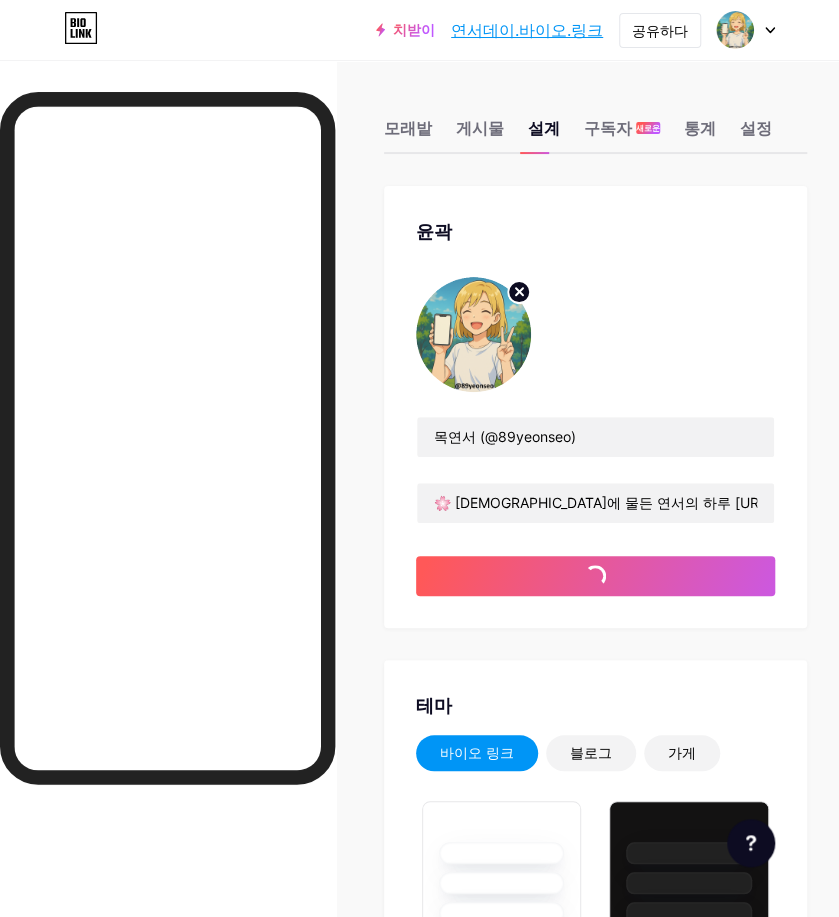 type on "#1676f3" 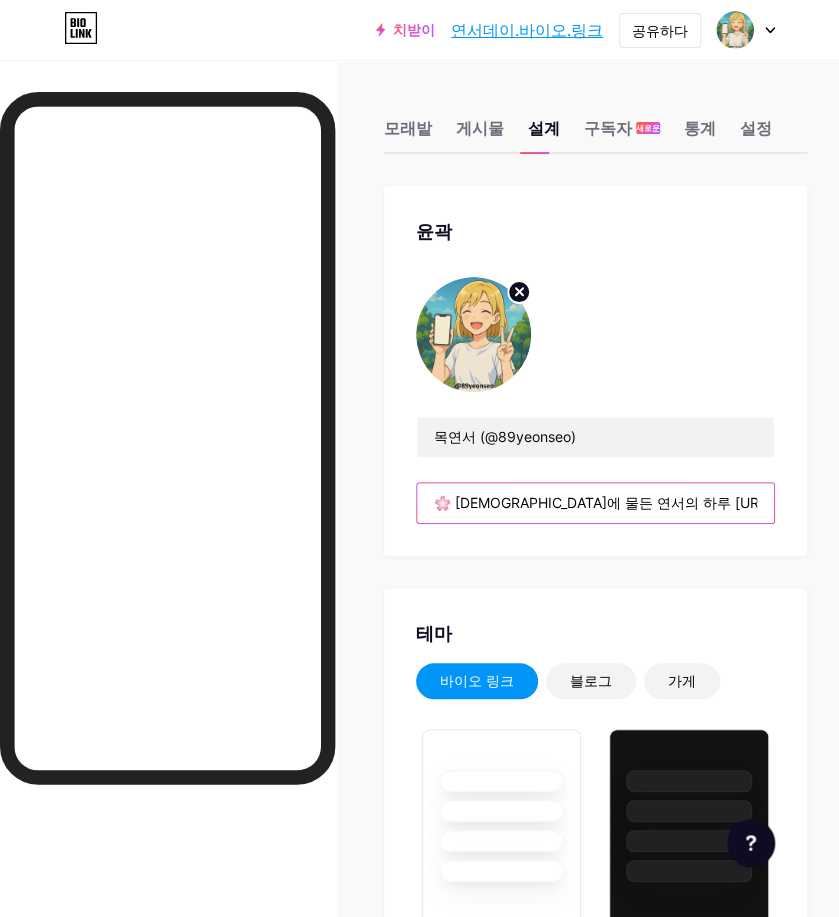 scroll, scrollTop: 0, scrollLeft: 75, axis: horizontal 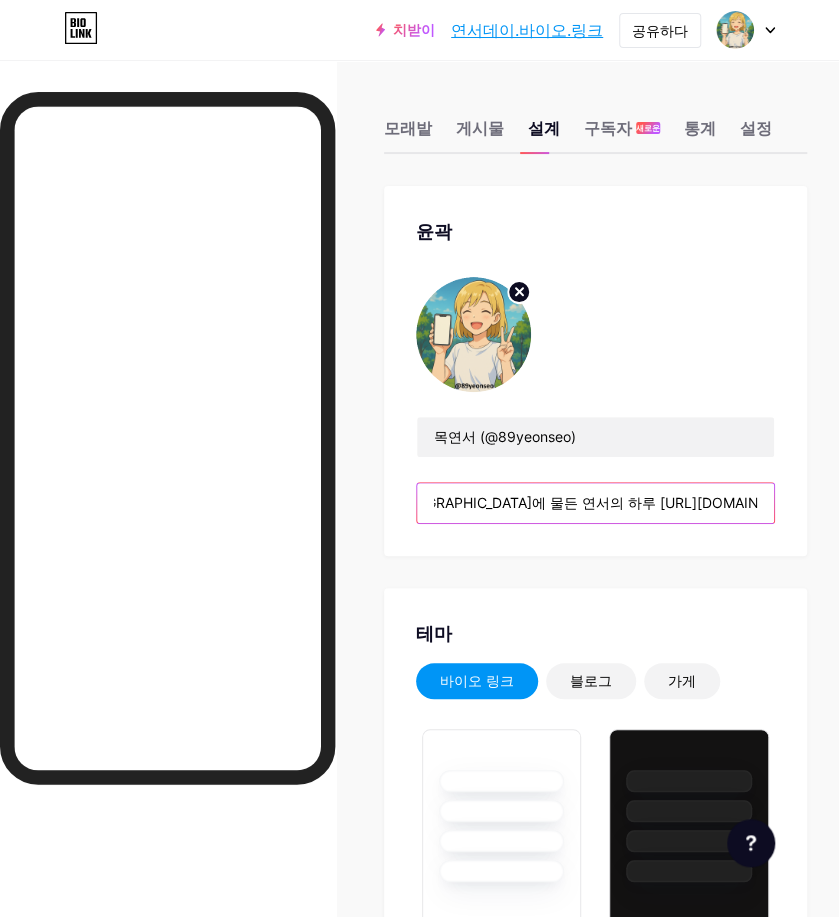 drag, startPoint x: 591, startPoint y: 503, endPoint x: 852, endPoint y: 519, distance: 261.48996 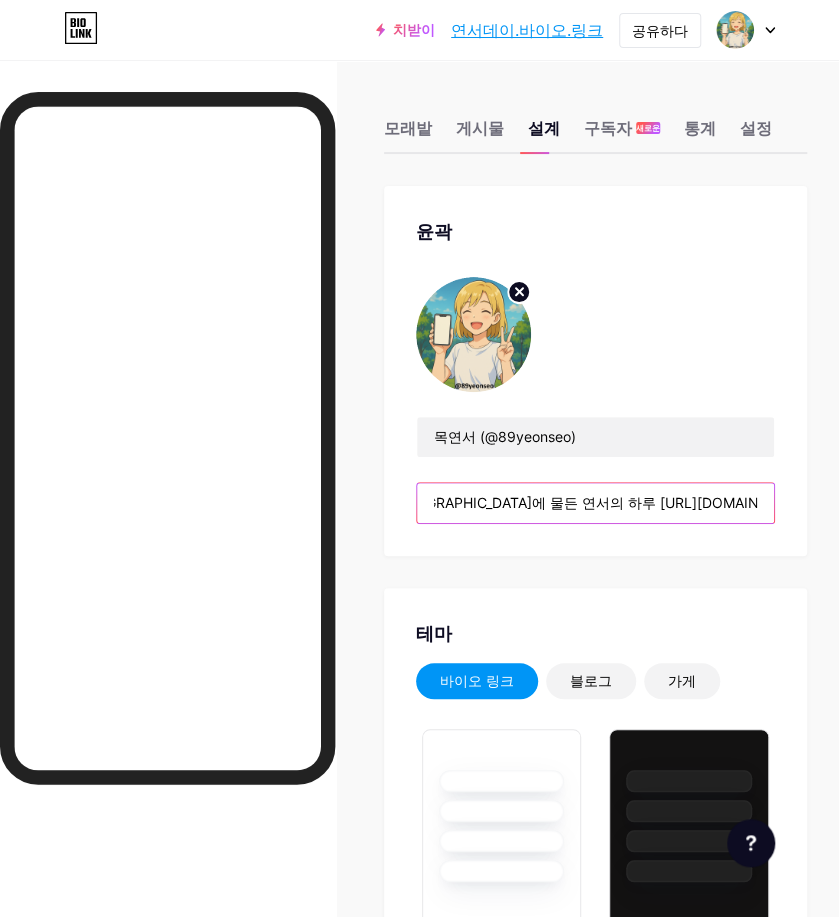 click on "치받이   연서데이.바이오....   연서데이.바이오.링크   공유하다               계정 전환     목연서 (@89yonseo)   바이오링크/연서데이       + 새 페이지 추가       계정 설정   로그아웃   링크 복사됨
모래밭
게시물
설계
구독자
새로운
통계
설정     윤곽   목연서 (@89[PERSON_NAME])     🌸 복음에 물든 연서의 하루 [URL][DOMAIN_NAME]                   [PERSON_NAME] 링크   블로그   가게       기초       탄소       [DATE] 23       자부심       글리치       겨울 · 라이브       글래시 · 라이브       카멜레온 · 라이브       비오는 밤 · 라이브       네온 · 라이브       여름       레트로       딸기 · 라이브       사막       화창한       가을       잎       맑은 하늘       붉히다       일각수       최소       흐린" at bounding box center (419, 2861) 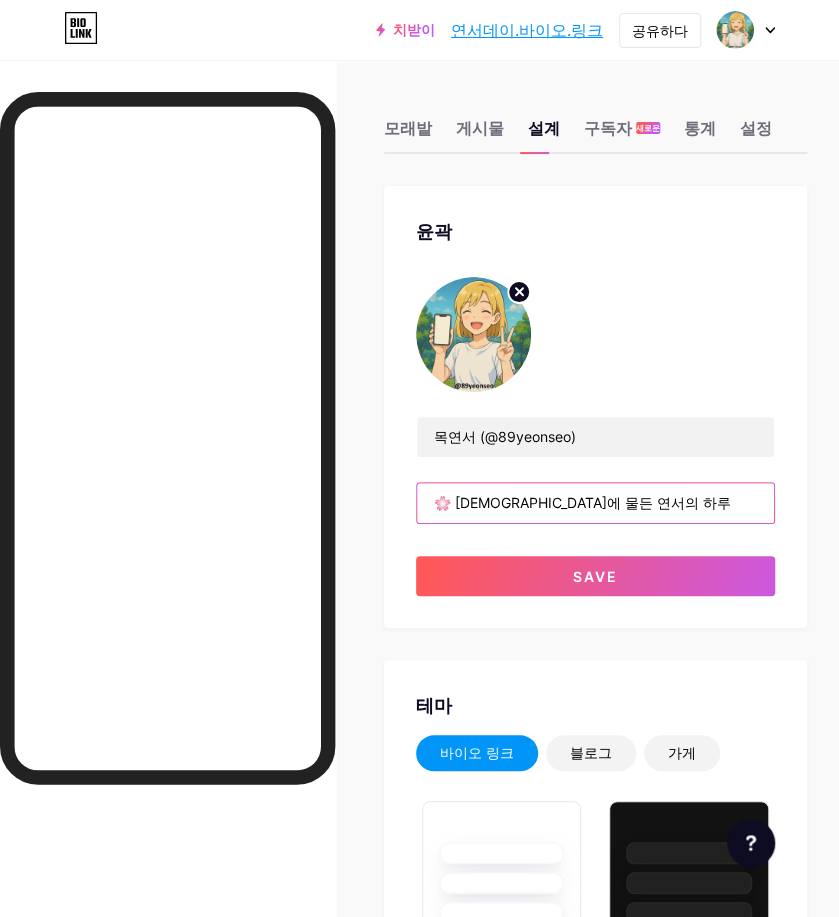 scroll, scrollTop: 0, scrollLeft: 0, axis: both 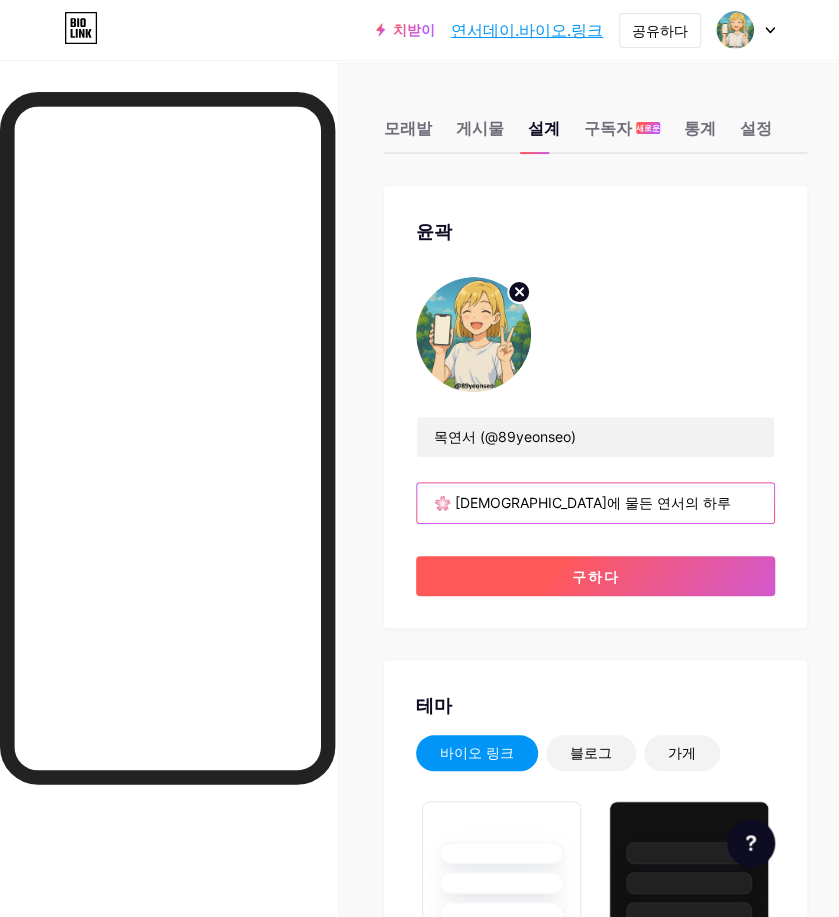 type on "🌸 [DEMOGRAPHIC_DATA]에 물든 연서의 하루" 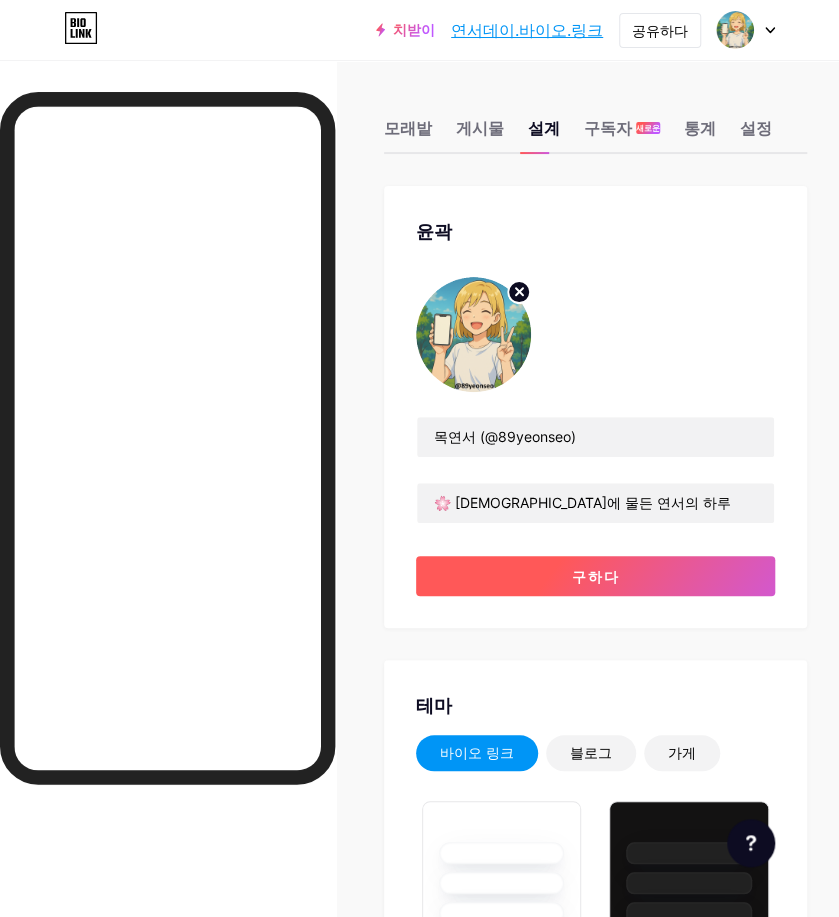 click on "구하다" at bounding box center (595, 576) 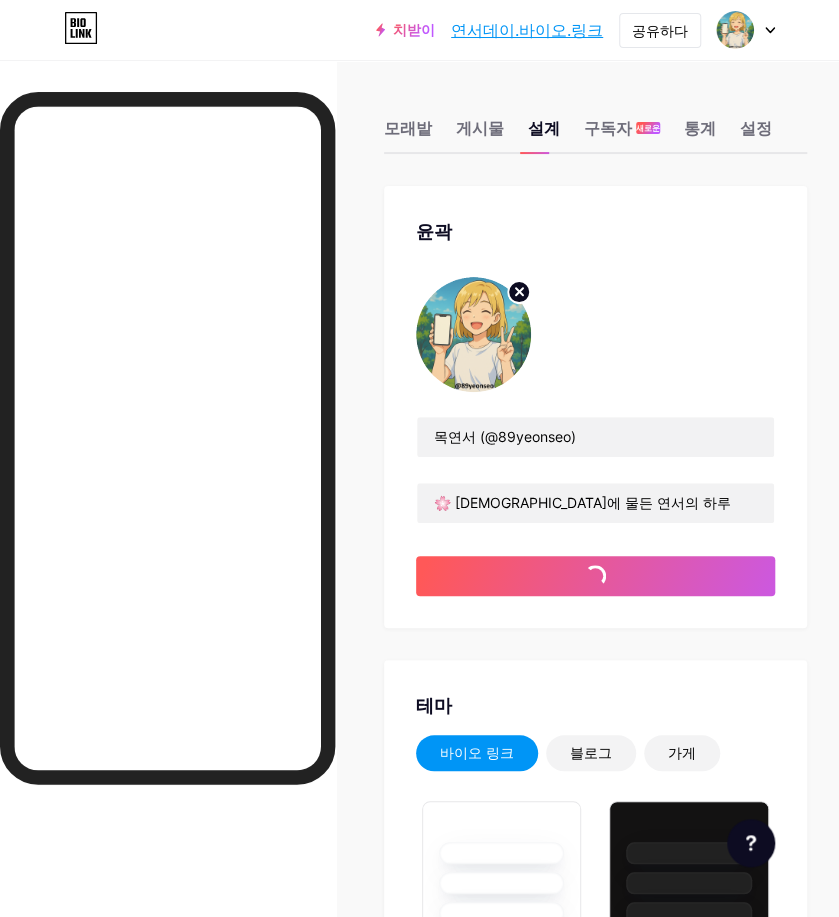 type on "#1676f3" 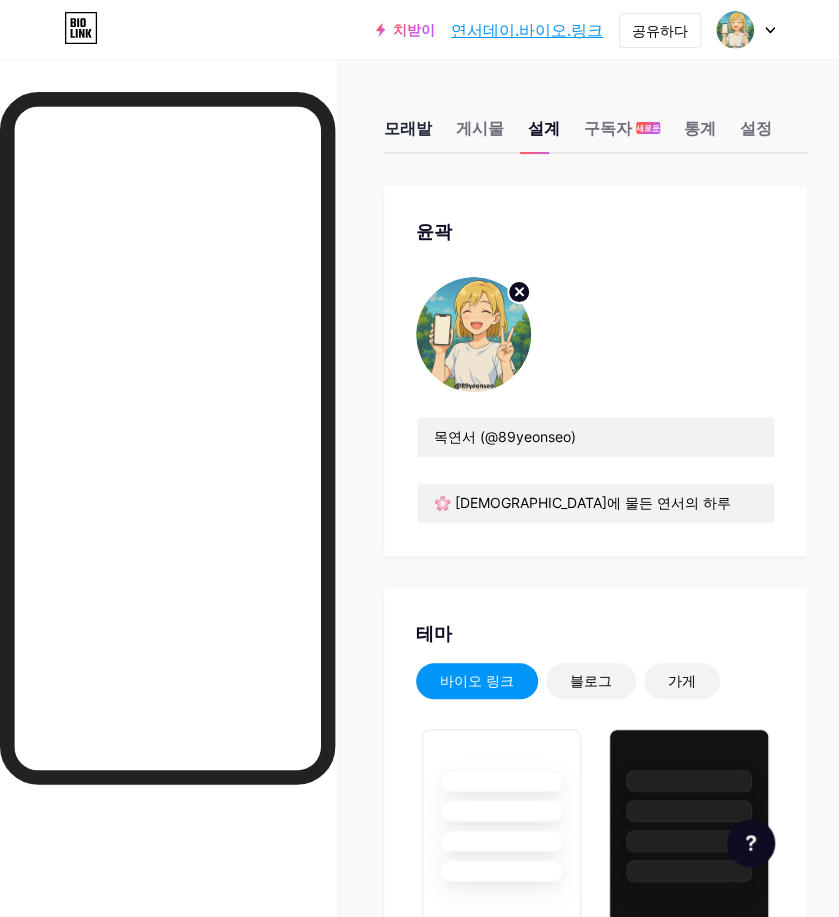 click on "모래밭" at bounding box center [408, 128] 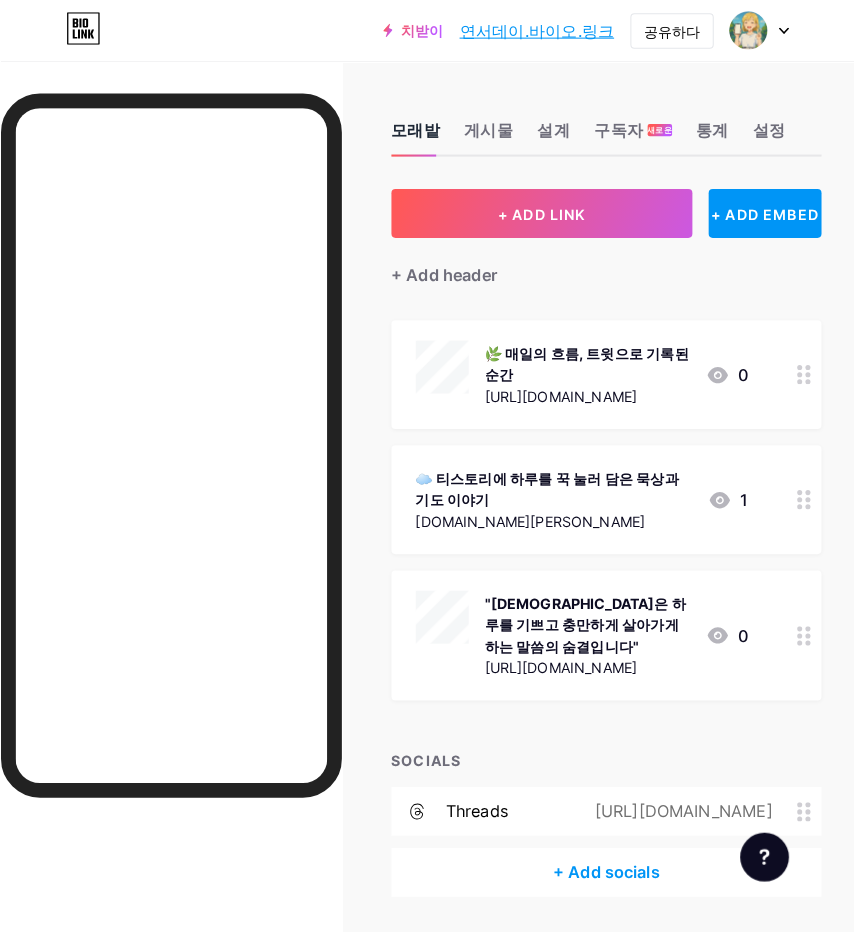 scroll, scrollTop: 0, scrollLeft: 0, axis: both 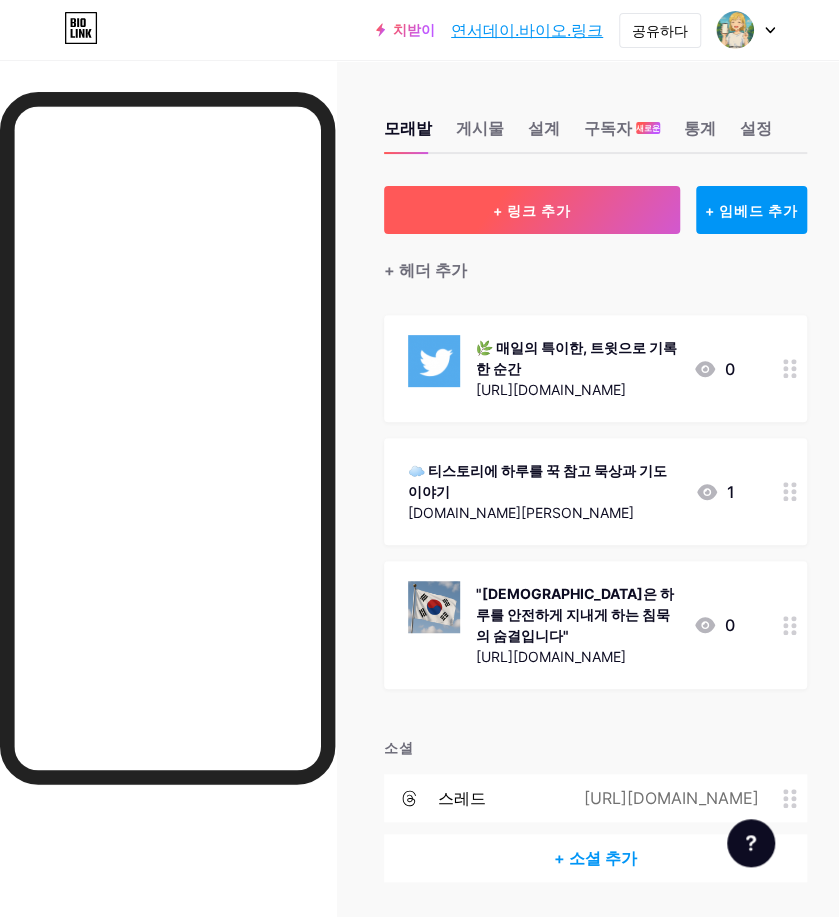 click on "+ 링크 추가" at bounding box center (532, 210) 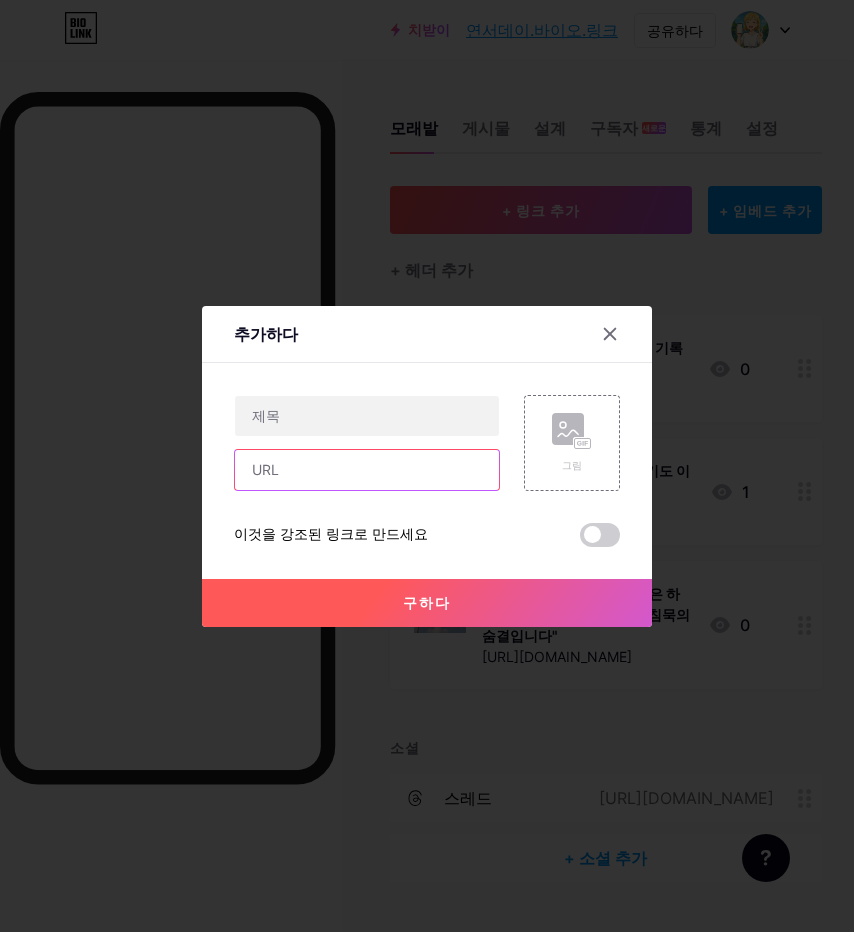 click at bounding box center [367, 470] 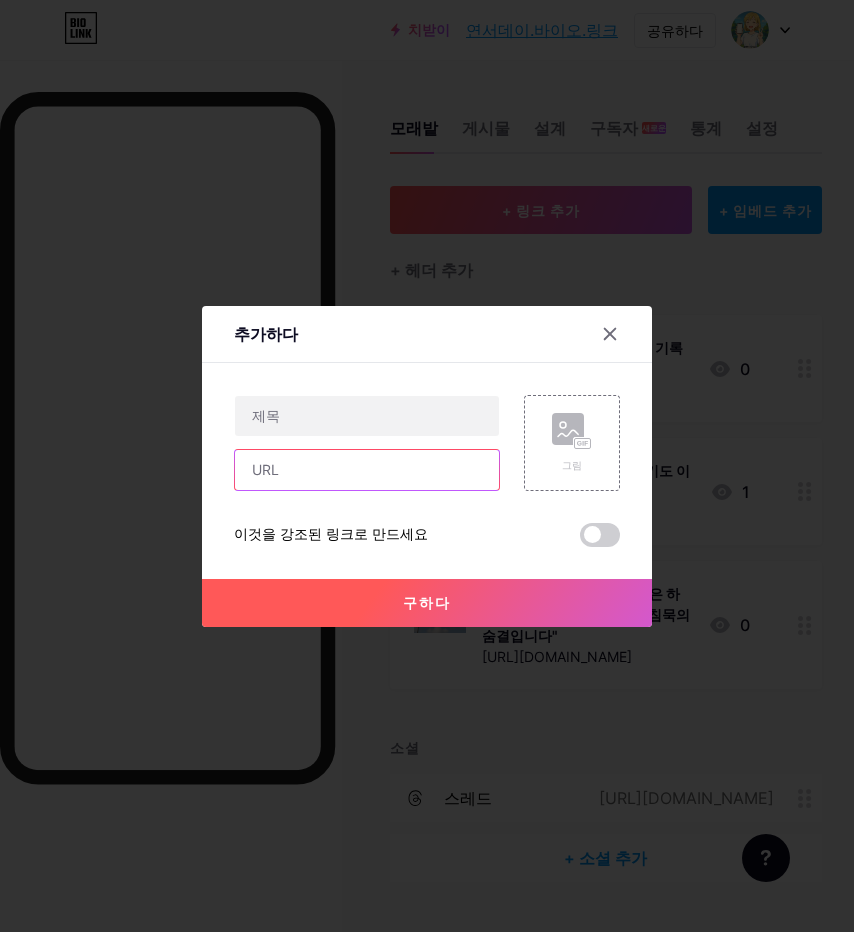 click at bounding box center (367, 470) 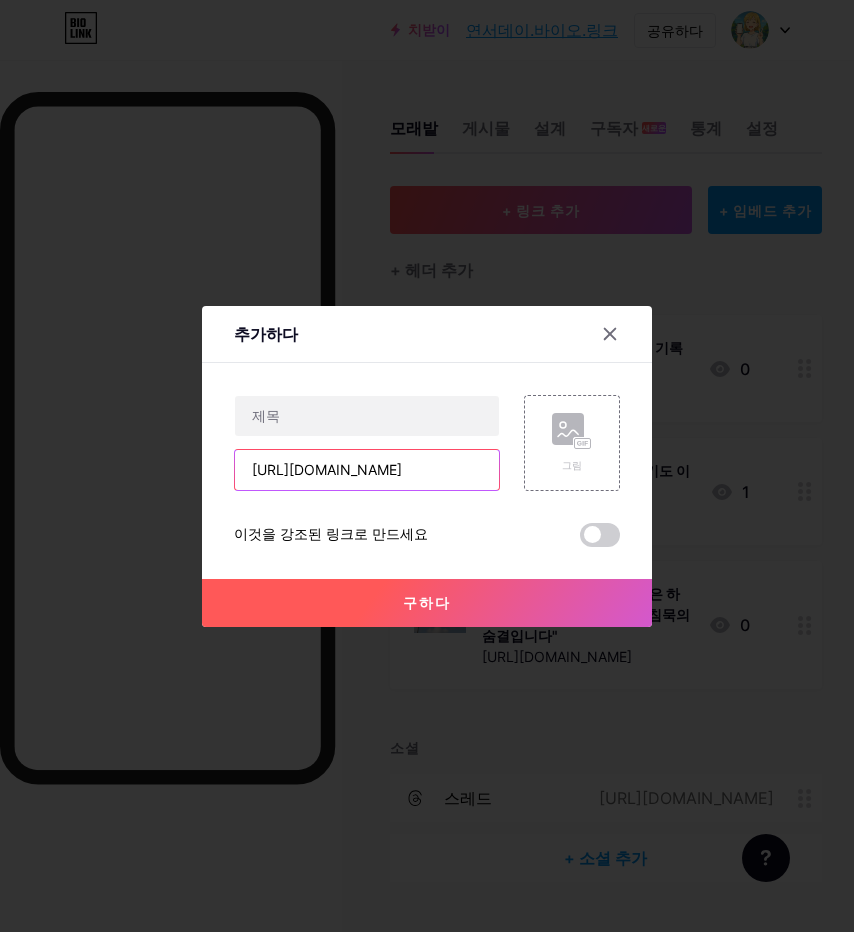 scroll, scrollTop: 0, scrollLeft: 10, axis: horizontal 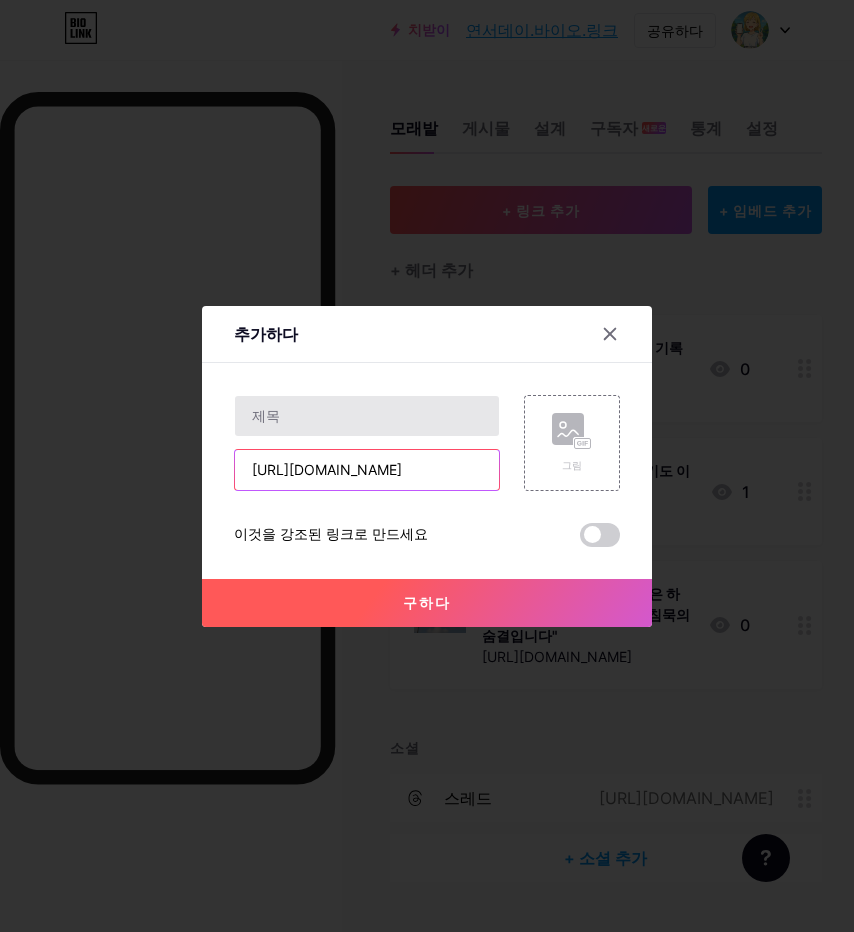 type on "[URL][DOMAIN_NAME]" 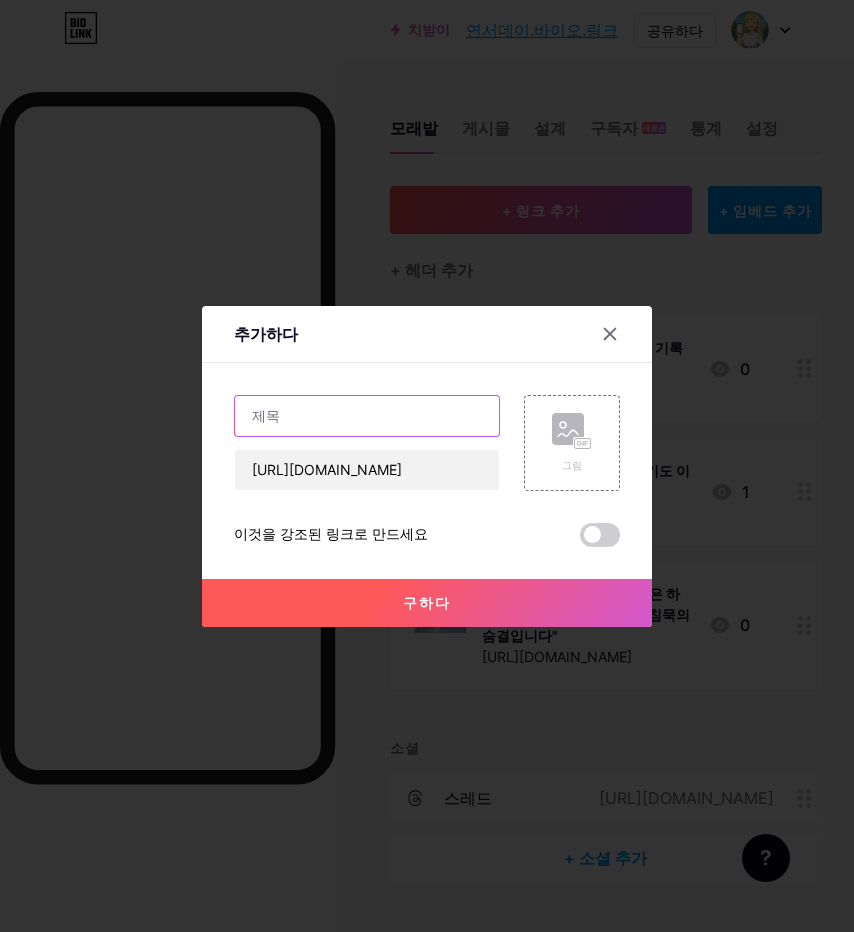 scroll, scrollTop: 0, scrollLeft: 0, axis: both 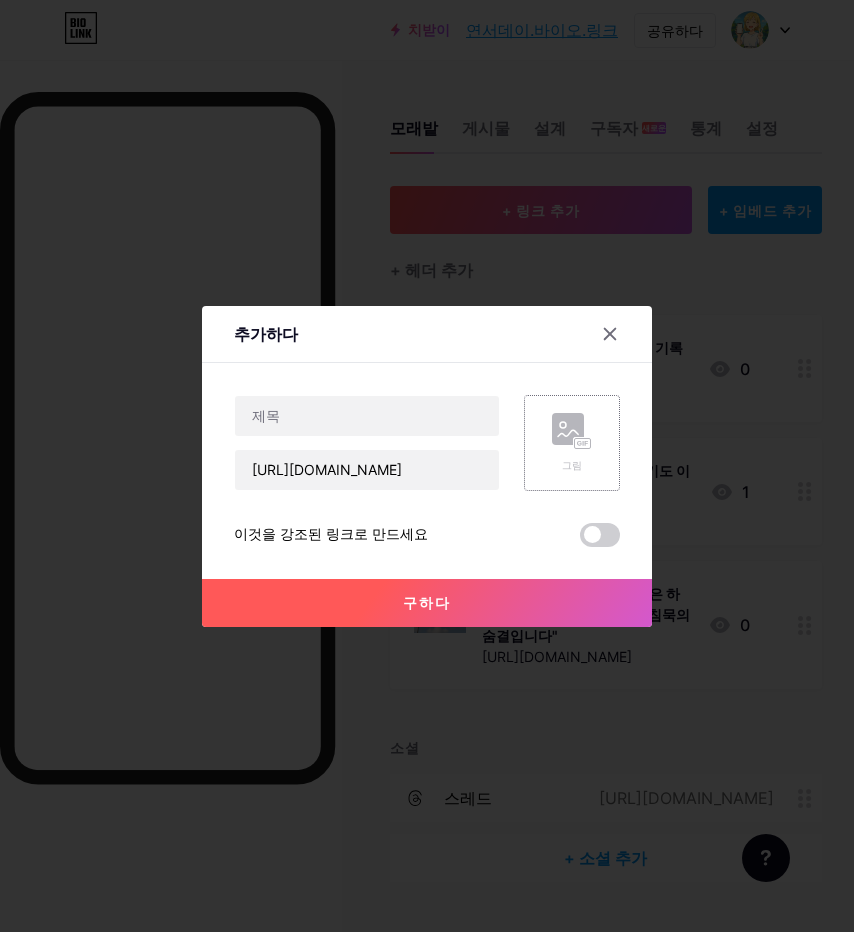 click on "그림" at bounding box center (572, 465) 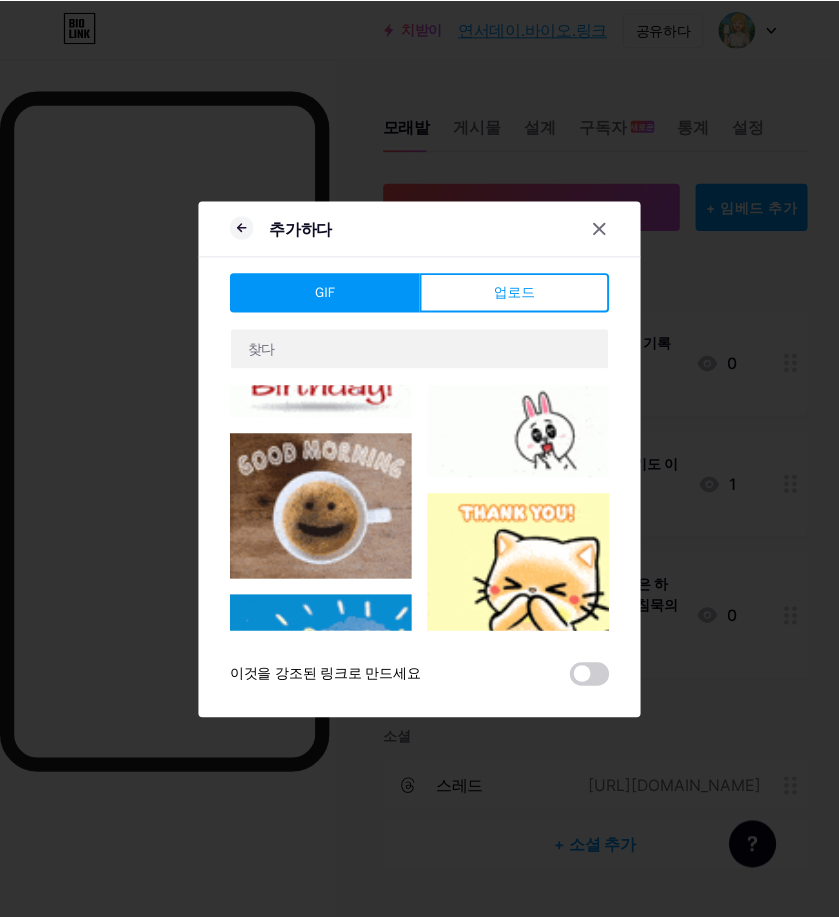 scroll, scrollTop: 8824, scrollLeft: 0, axis: vertical 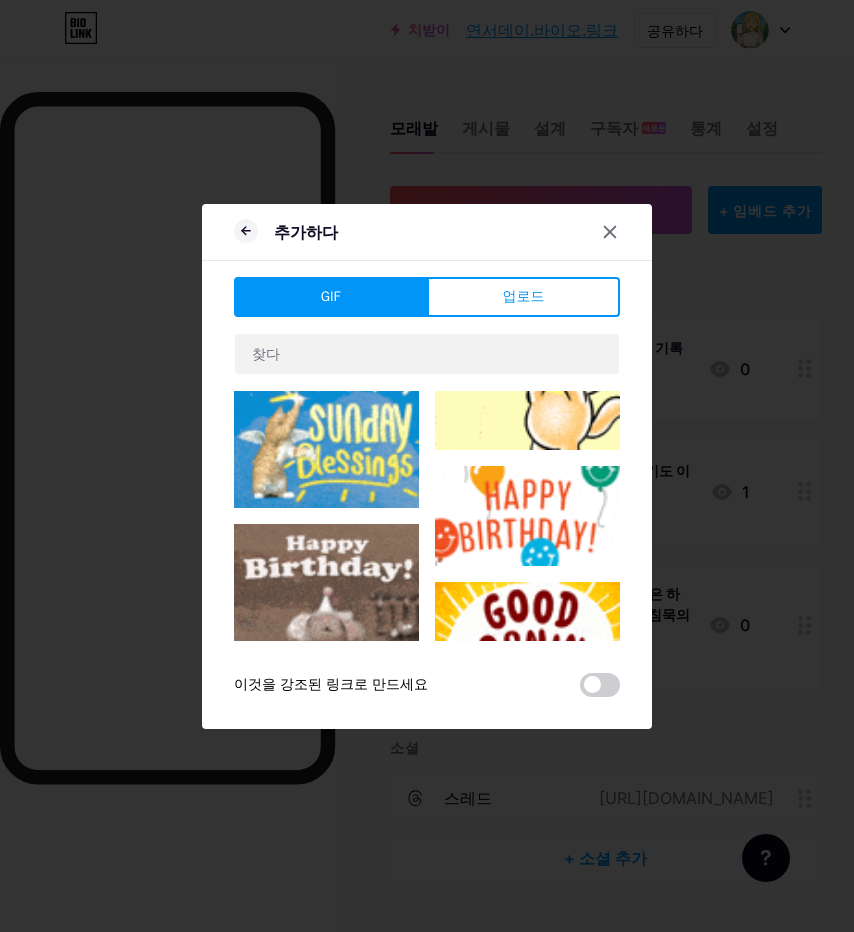 click at bounding box center (527, 875) 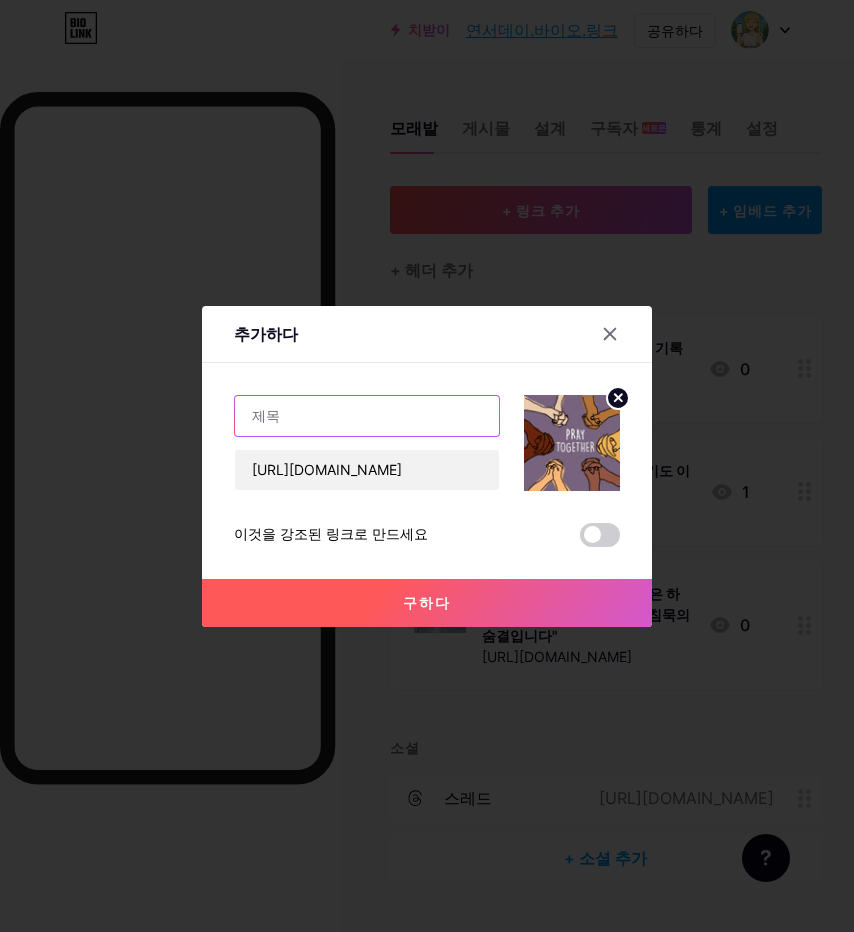 click at bounding box center (367, 416) 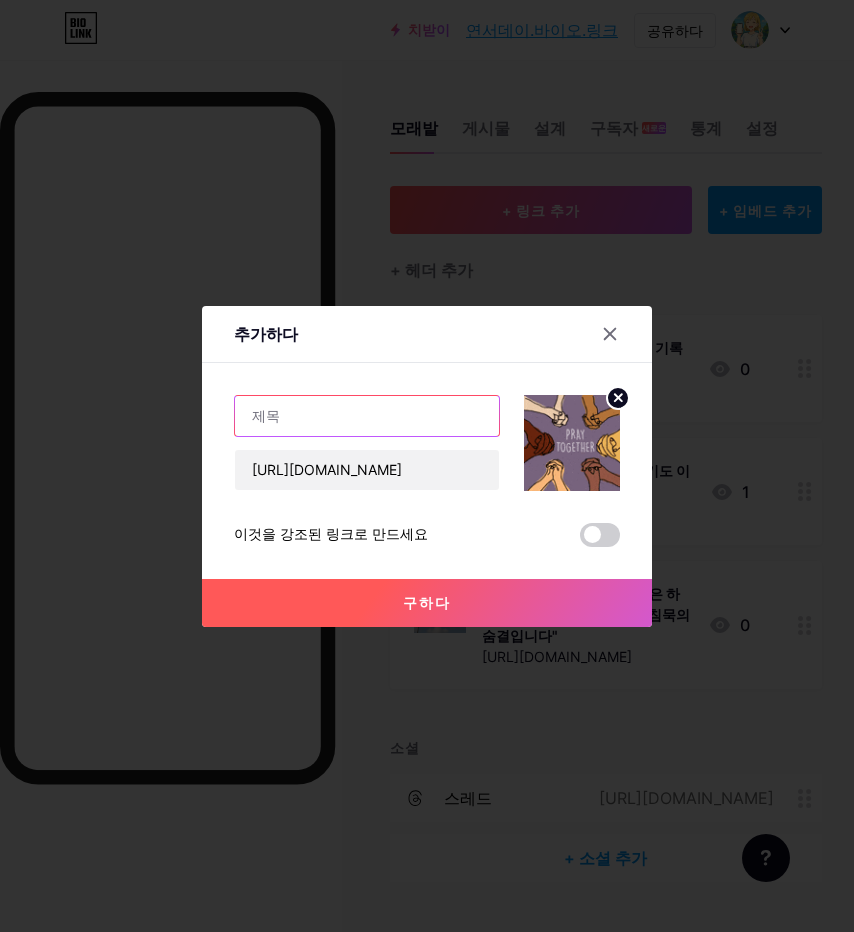 click at bounding box center [367, 416] 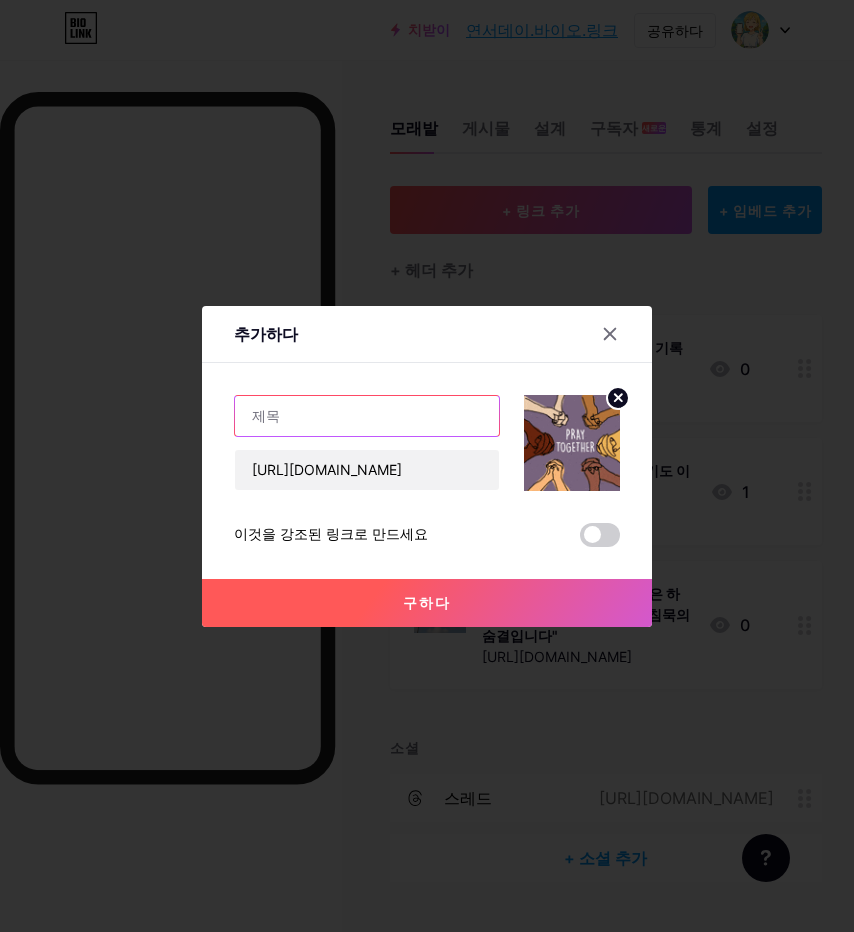click at bounding box center (367, 416) 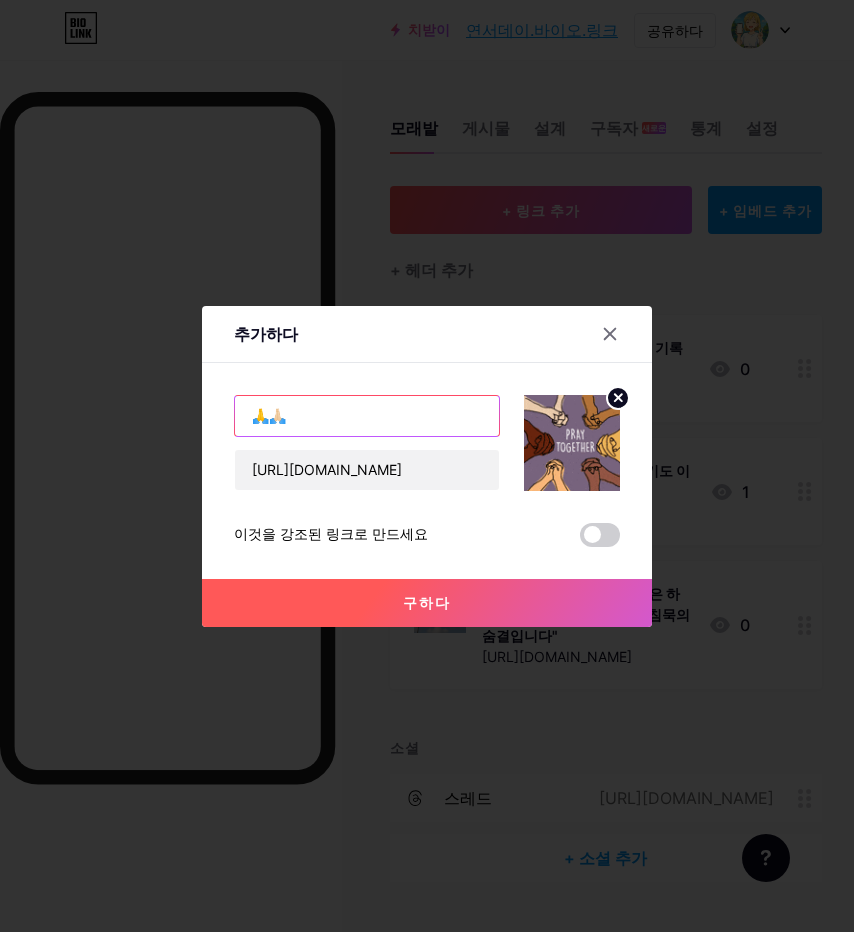 click on "🙏🙏🏻" at bounding box center (367, 416) 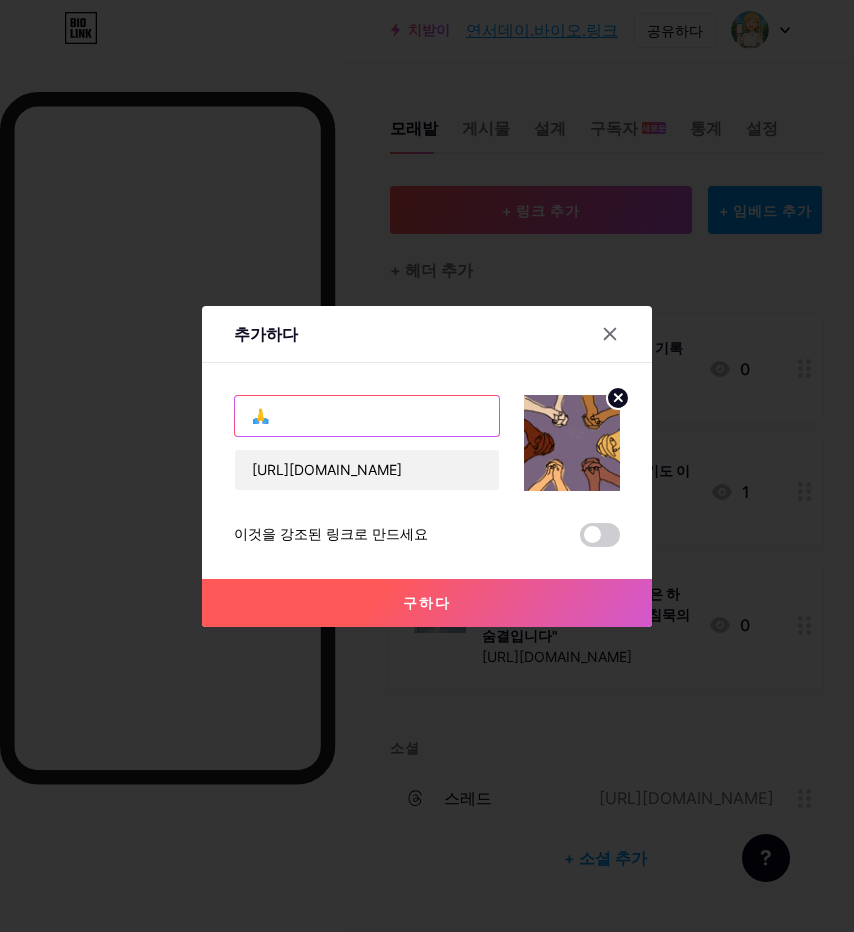 type on "🙏" 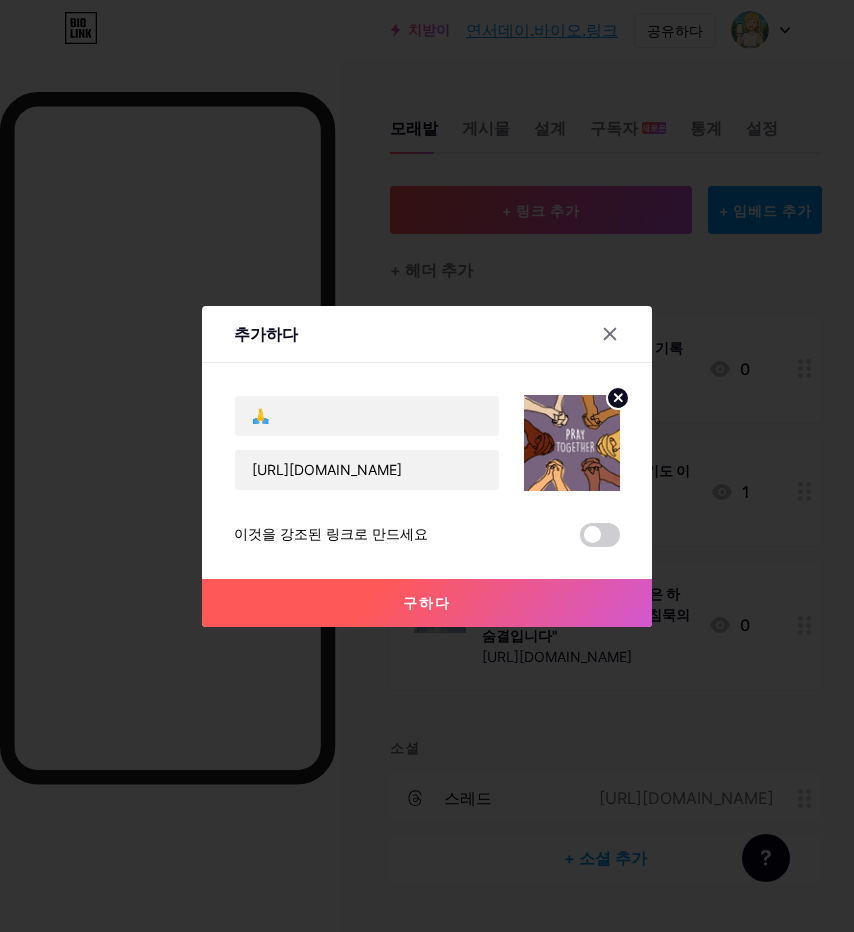 click on "구하다" at bounding box center (427, 603) 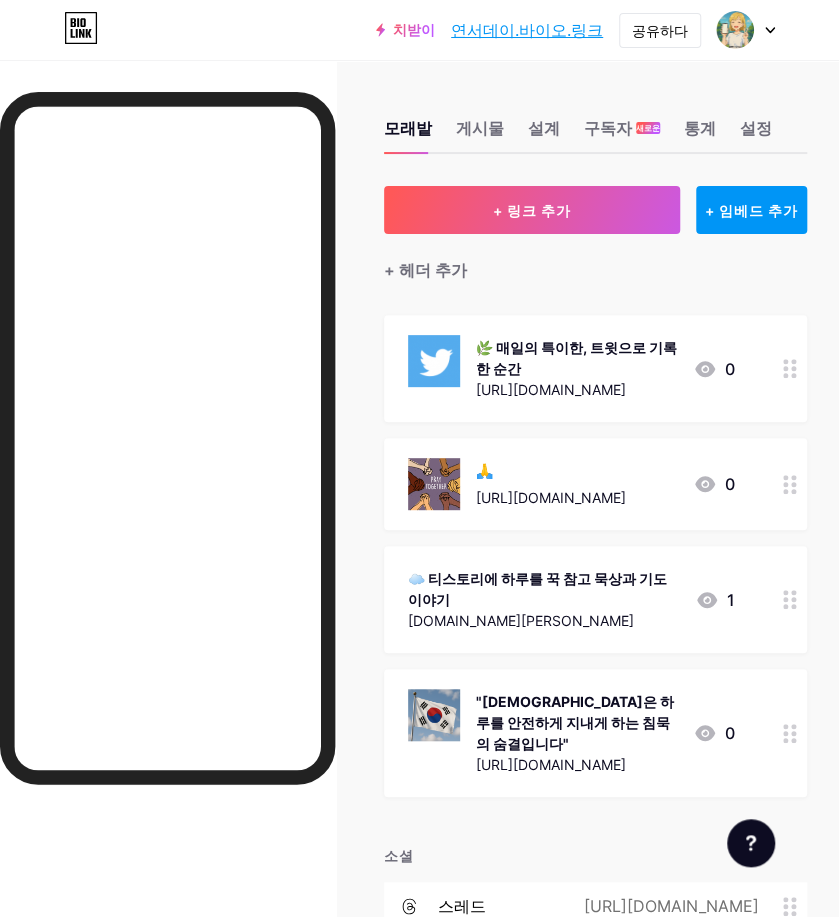 drag, startPoint x: 787, startPoint y: 479, endPoint x: 786, endPoint y: 391, distance: 88.005684 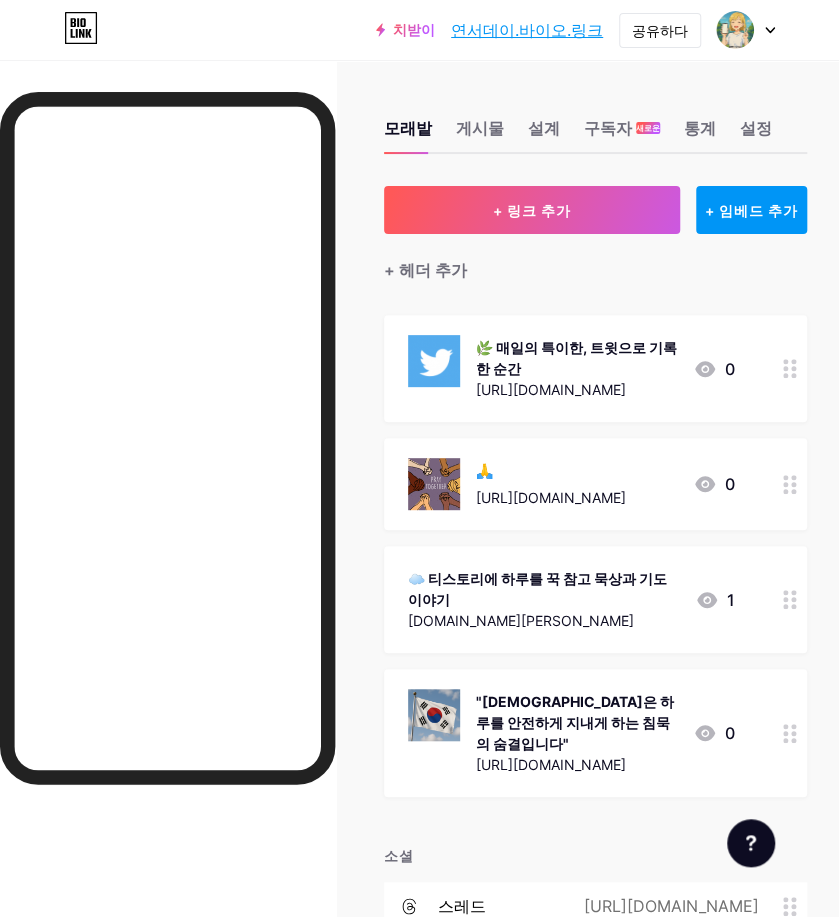 click on "🌿 매일의 특이한, 트윗으로 기록한 순간
[URL][DOMAIN_NAME][PERSON_NAME]
0
🙏
[URL][DOMAIN_NAME]
0
☁️ 티스토리에 하루를 꾹 참고 묵상과 기도 이야기
[DOMAIN_NAME]
1
"[DEMOGRAPHIC_DATA]은 하루를 안전하게 지내게 하는 침묵의 숨결입니다"
[URL][DOMAIN_NAME]
0" at bounding box center [595, 556] 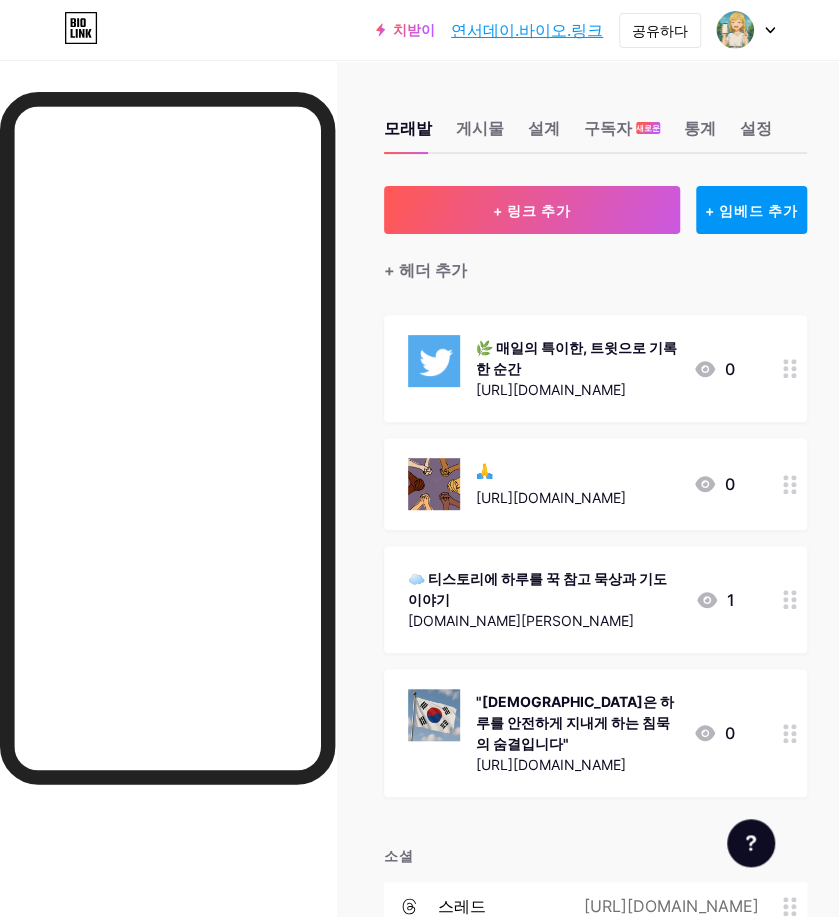 type 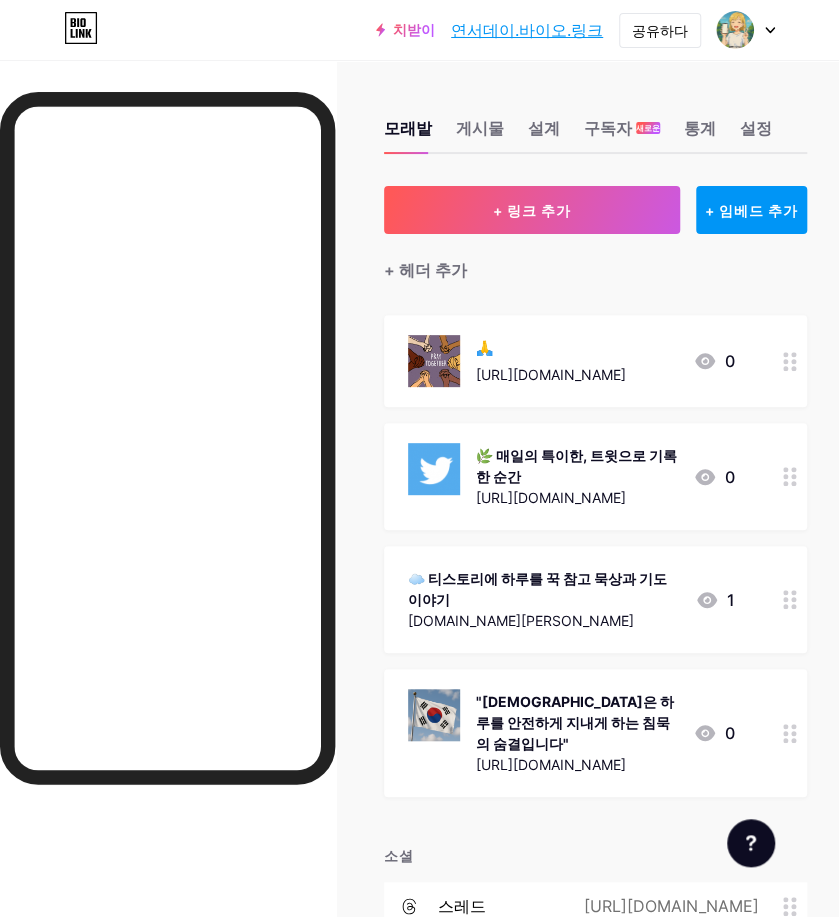 click 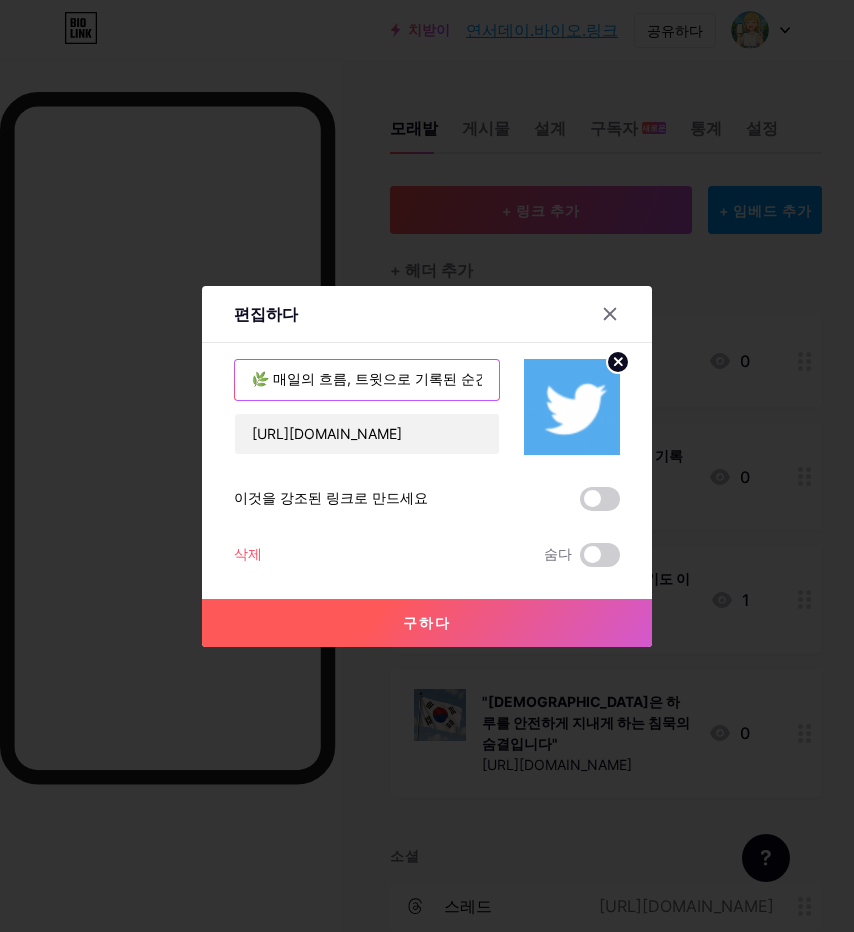 click on "🌿 매일의 흐름, 트윗으로 기록된 순간" at bounding box center (367, 380) 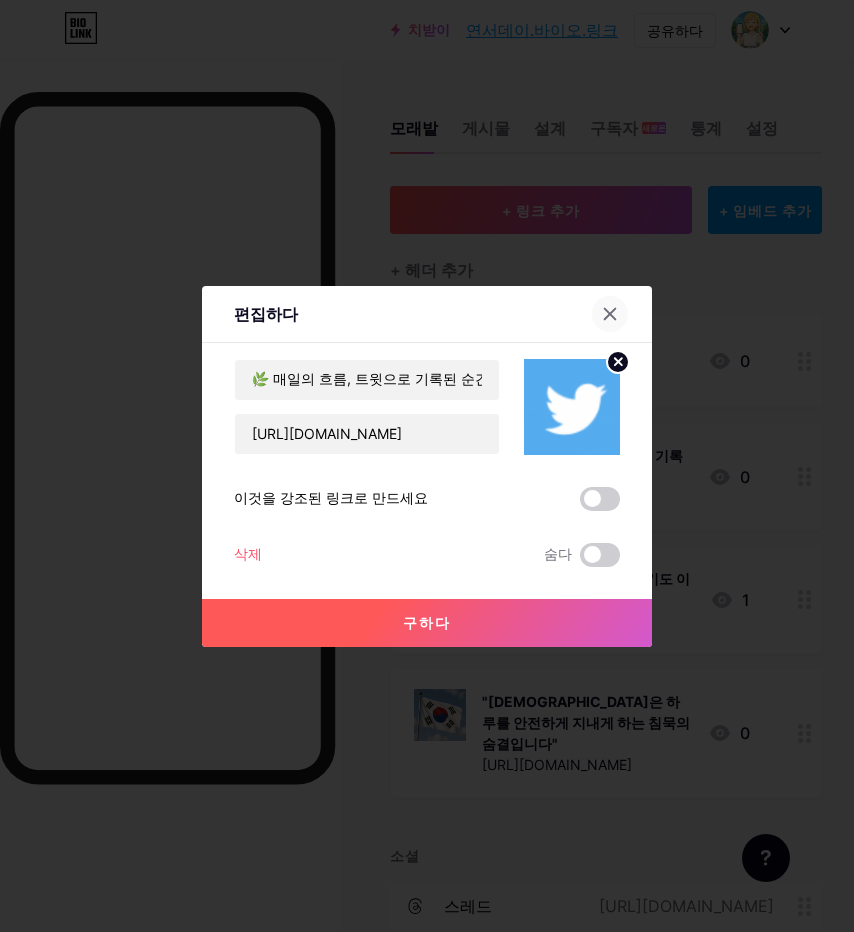 click 